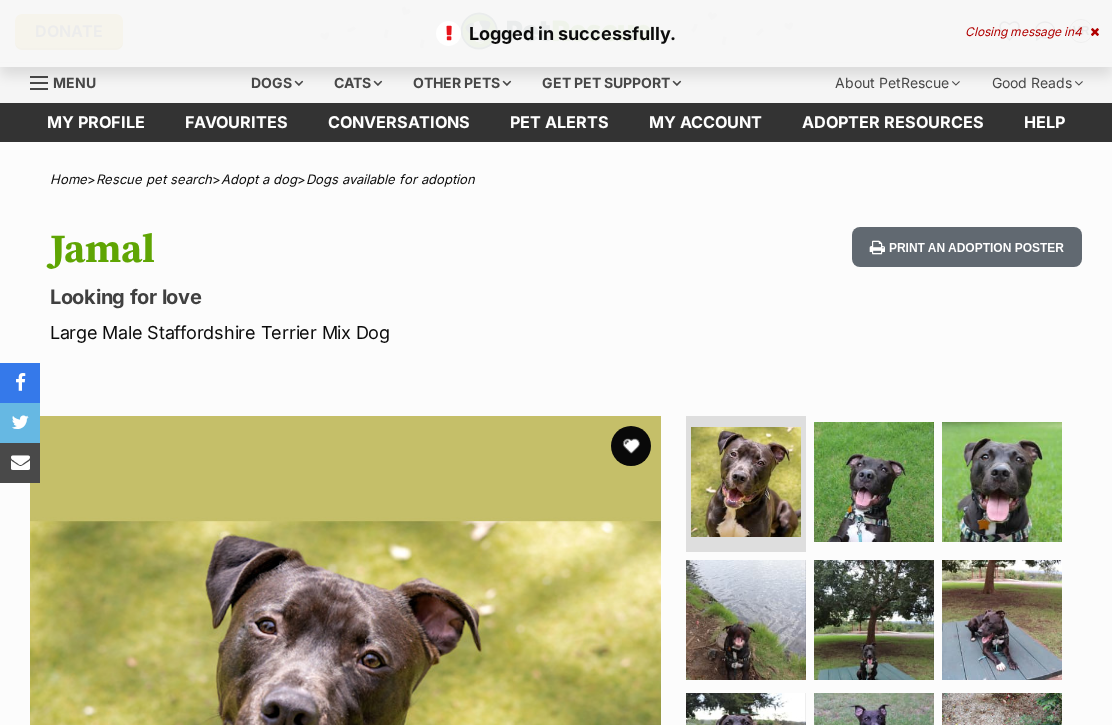 click at bounding box center (631, 446) 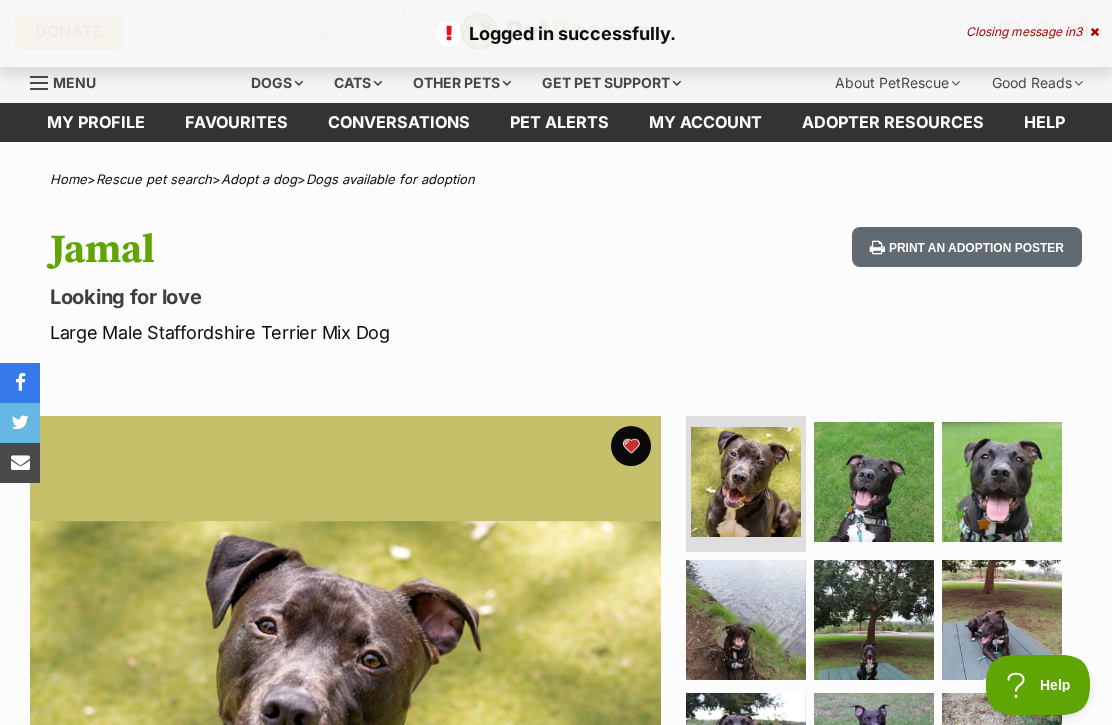 scroll, scrollTop: 0, scrollLeft: 0, axis: both 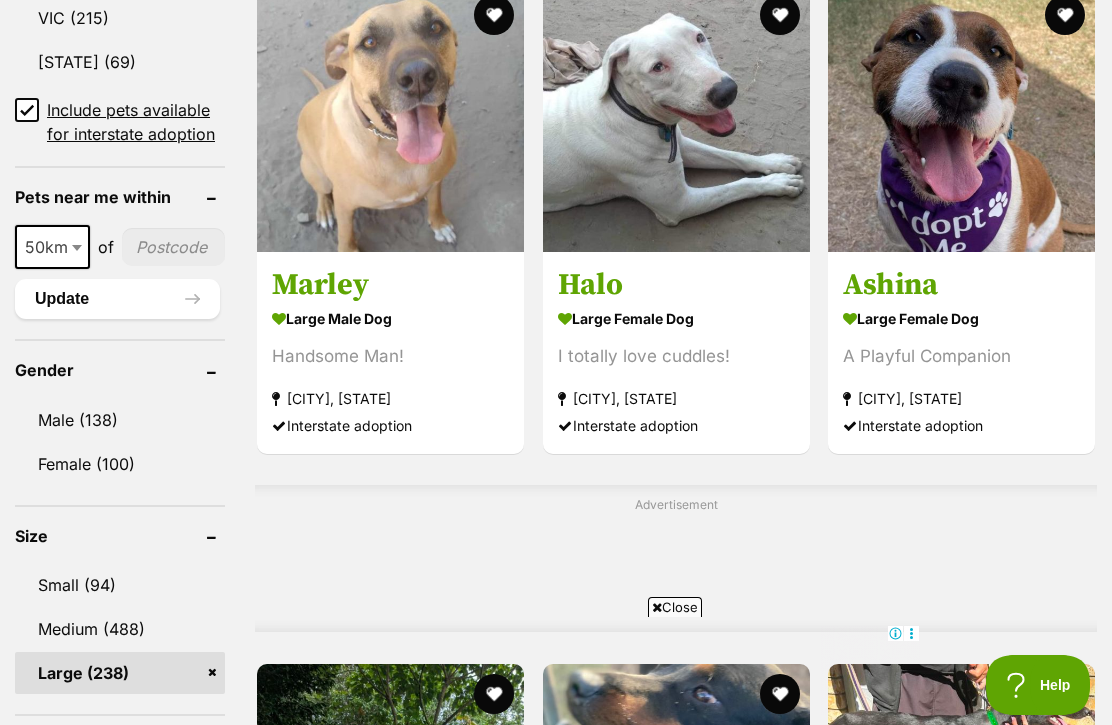 click on "Close" at bounding box center (675, 607) 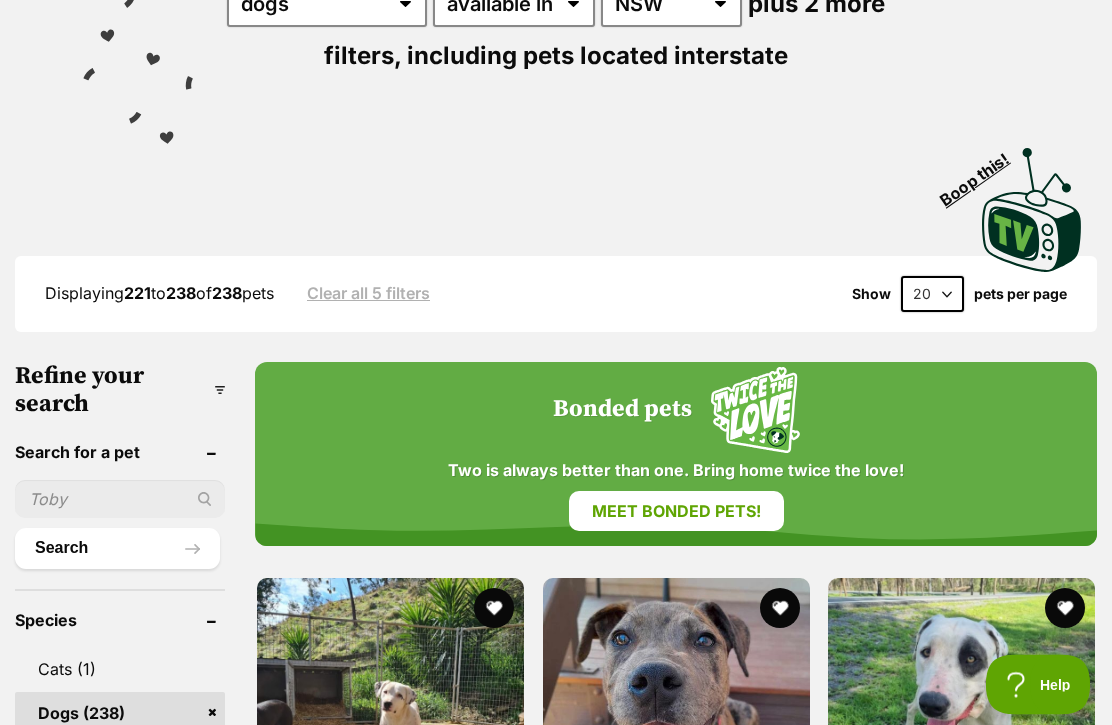 scroll, scrollTop: 337, scrollLeft: 0, axis: vertical 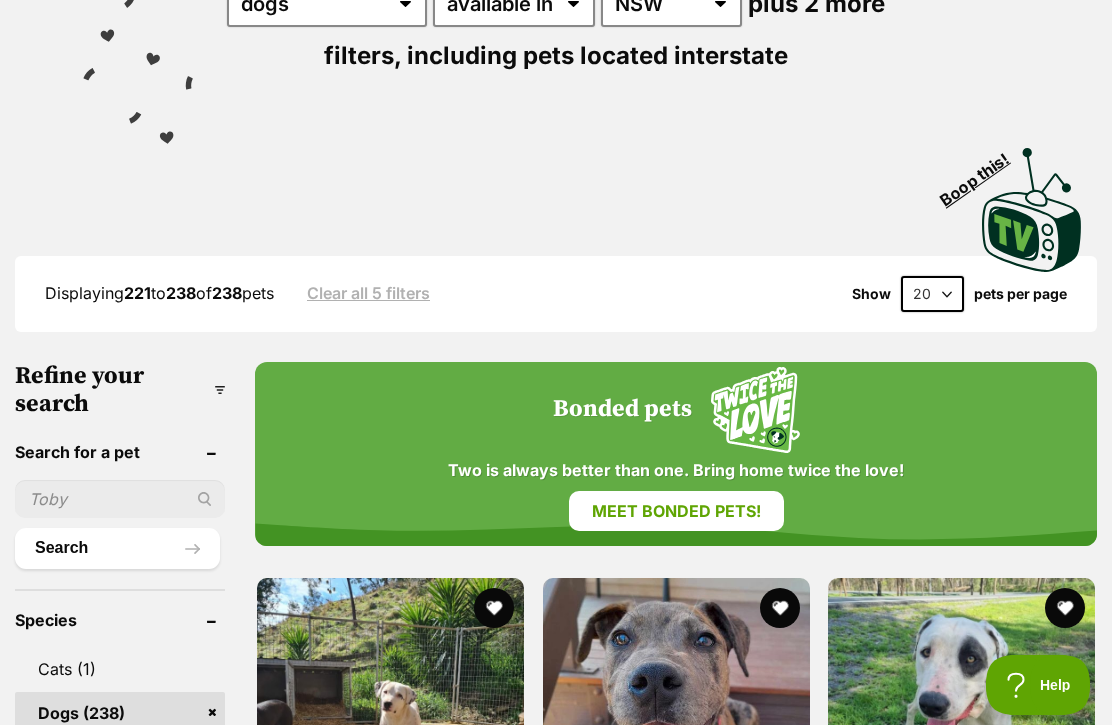 click on "Meet bonded pets!" at bounding box center (676, 511) 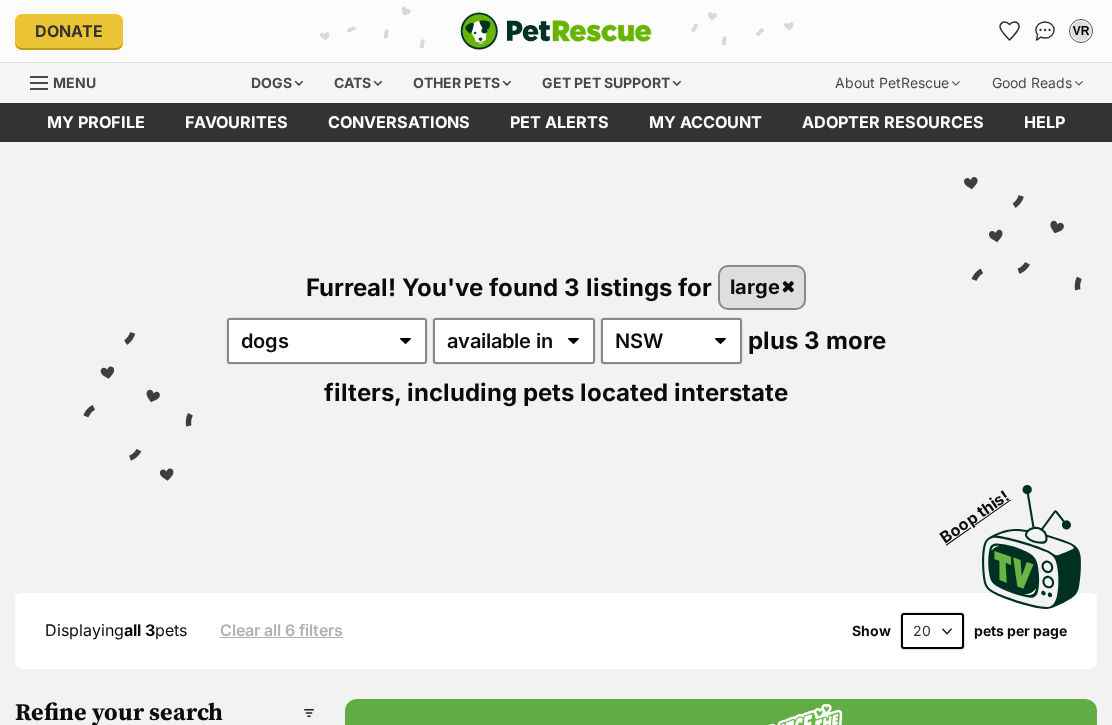 scroll, scrollTop: 0, scrollLeft: 0, axis: both 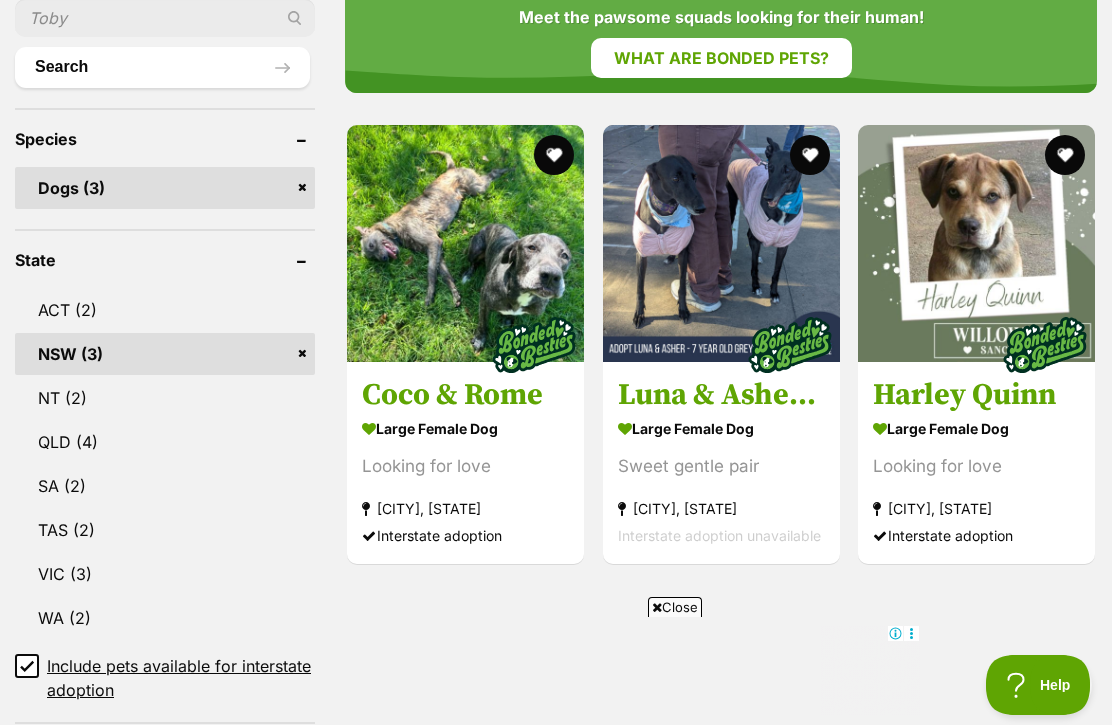 click on "Dogs (3)" at bounding box center (165, 188) 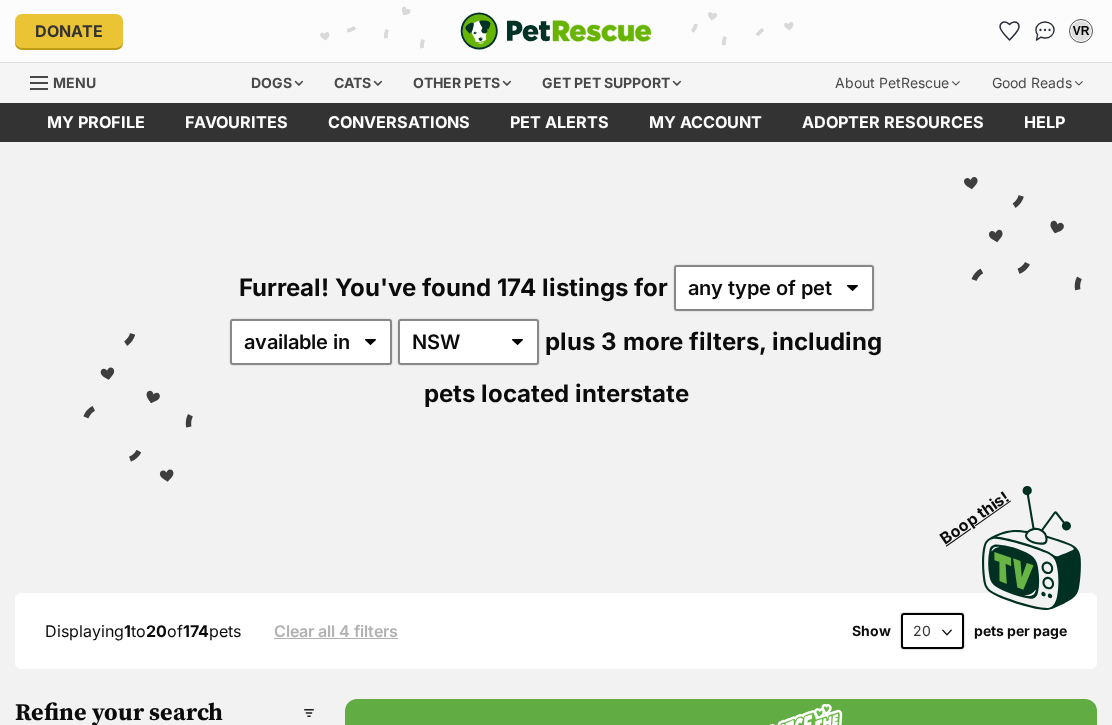 scroll, scrollTop: 0, scrollLeft: 0, axis: both 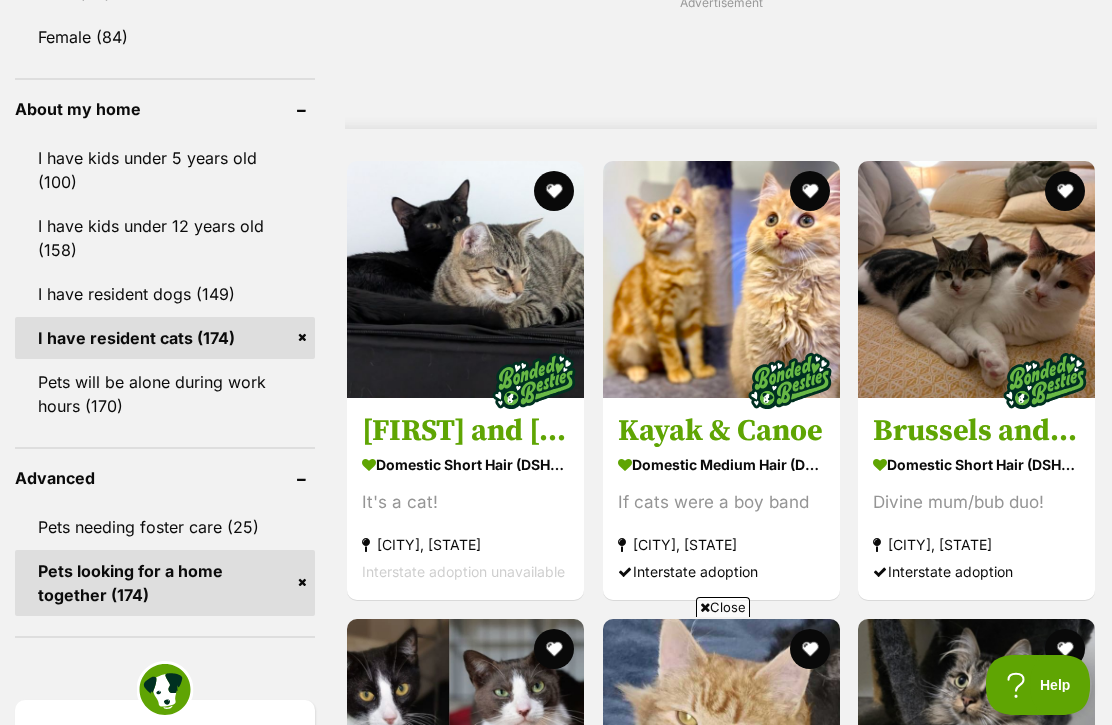 click on "If cats were a boy band" at bounding box center (721, 502) 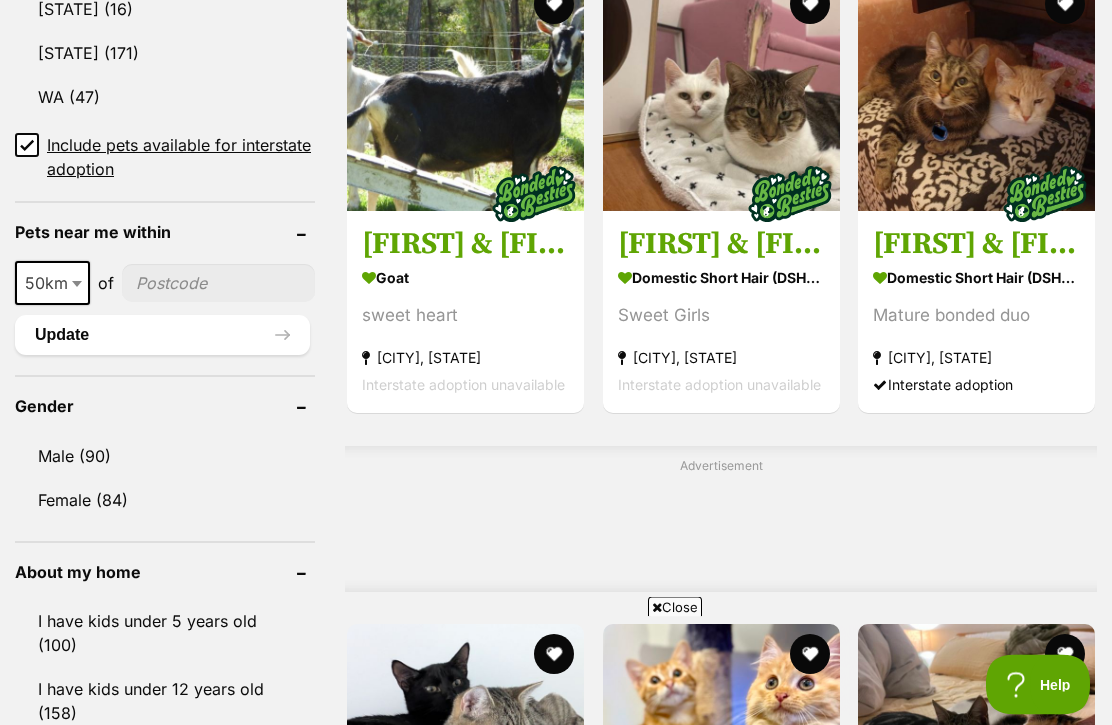 scroll, scrollTop: 1531, scrollLeft: 0, axis: vertical 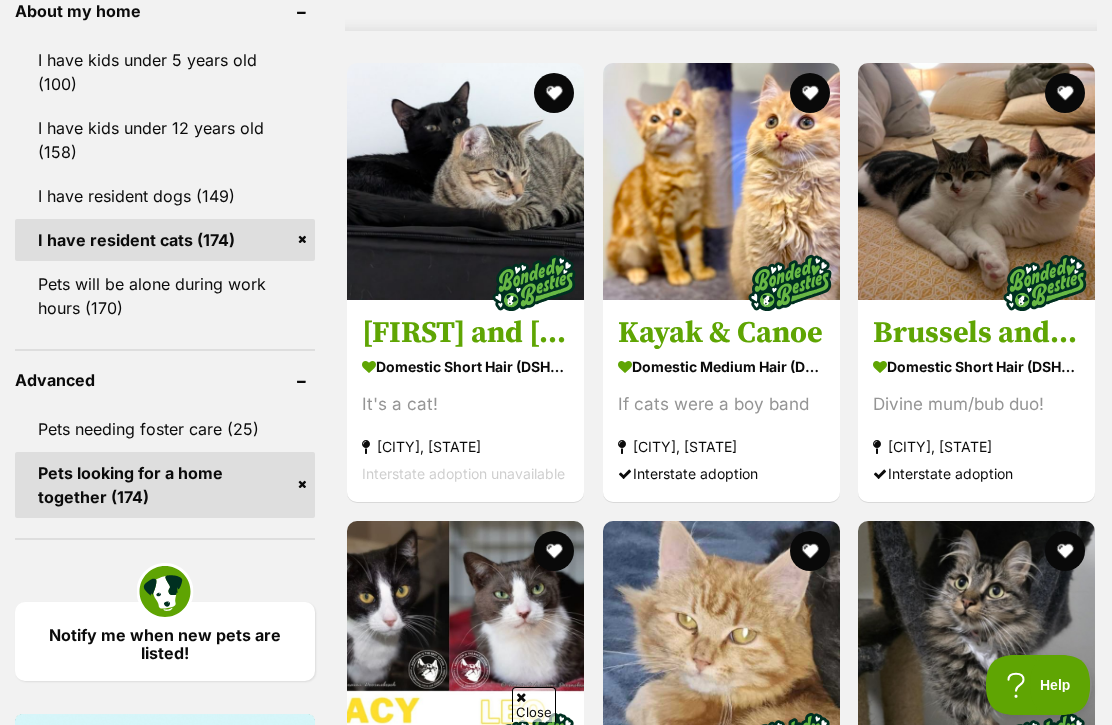 click on "Pets looking for a home together (174)" at bounding box center (165, 485) 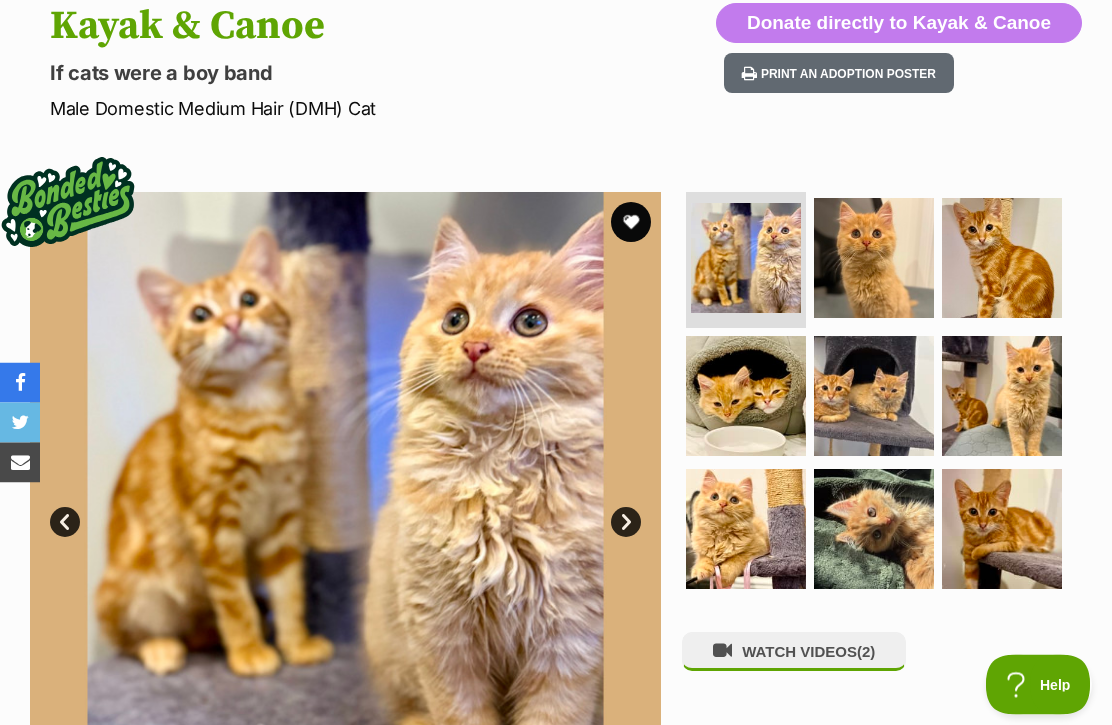 scroll, scrollTop: 228, scrollLeft: 0, axis: vertical 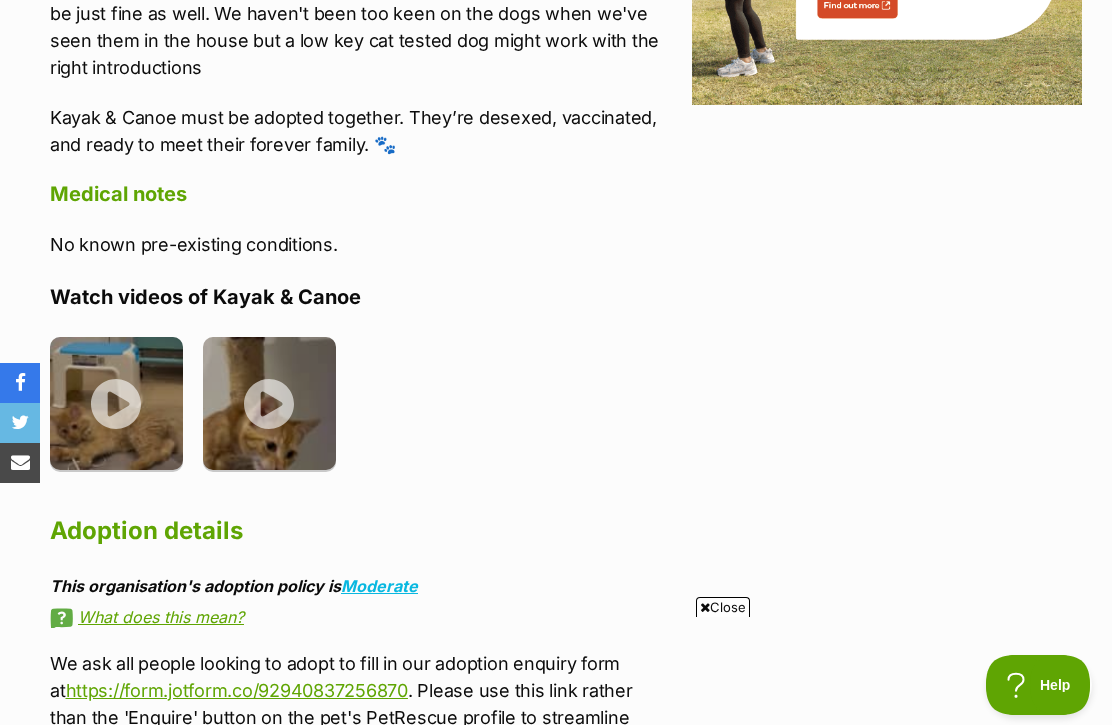 click at bounding box center [116, 403] 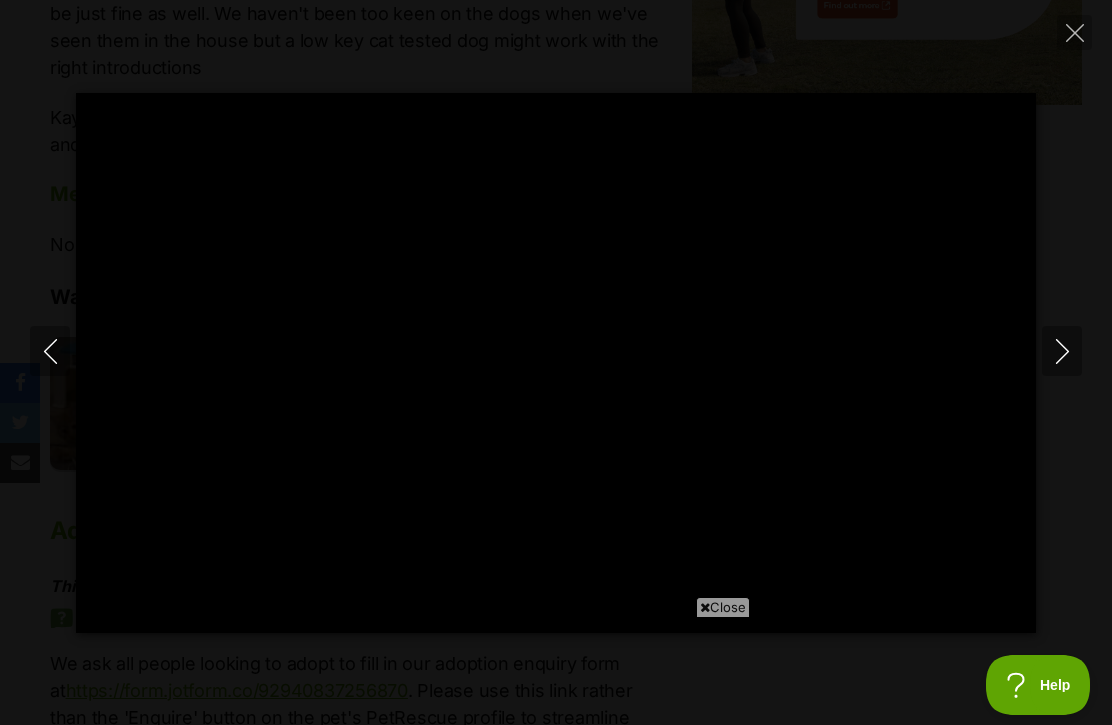 click on "Close" at bounding box center [723, 607] 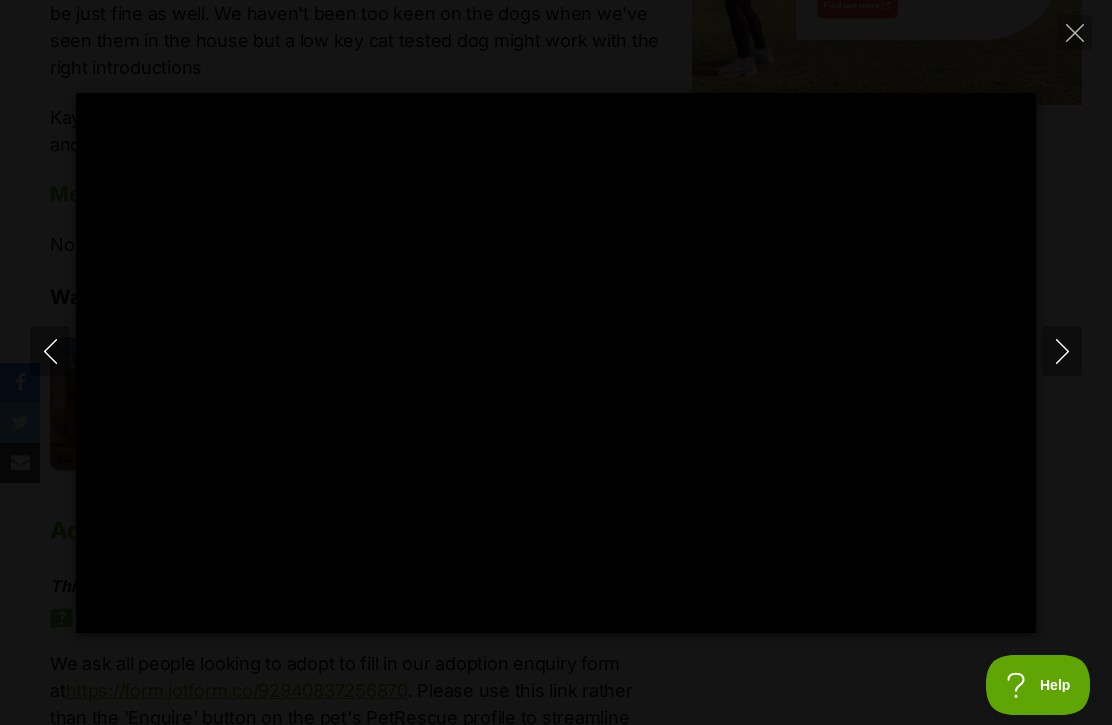 type on "100" 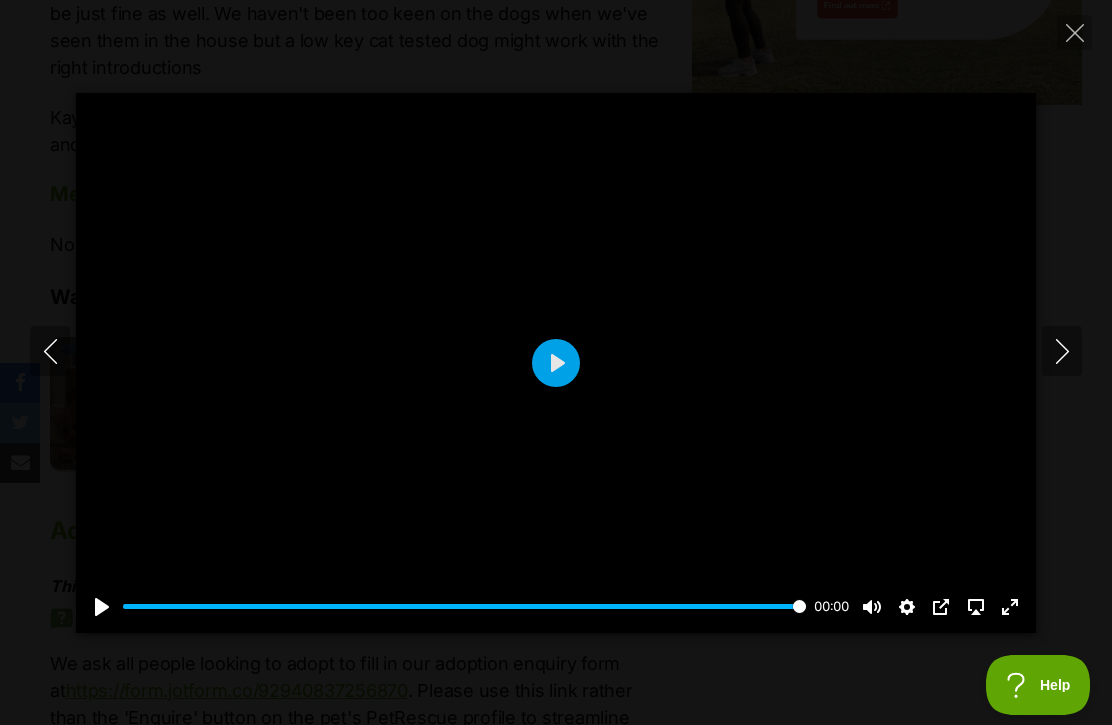 click 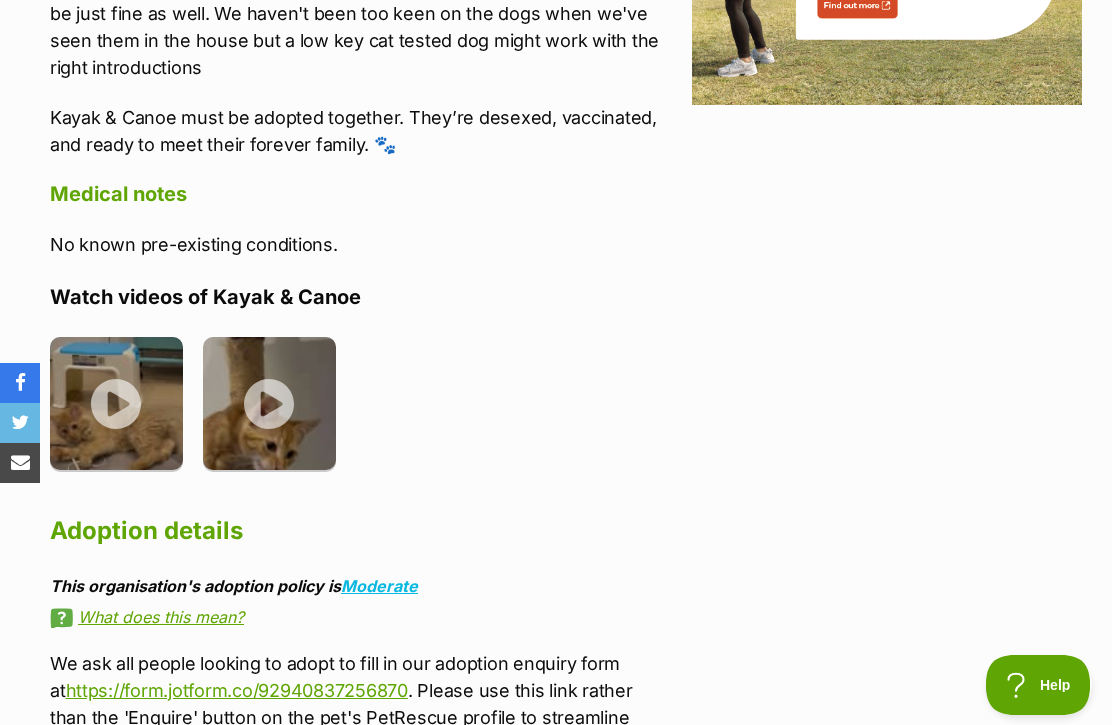 click at bounding box center [269, 403] 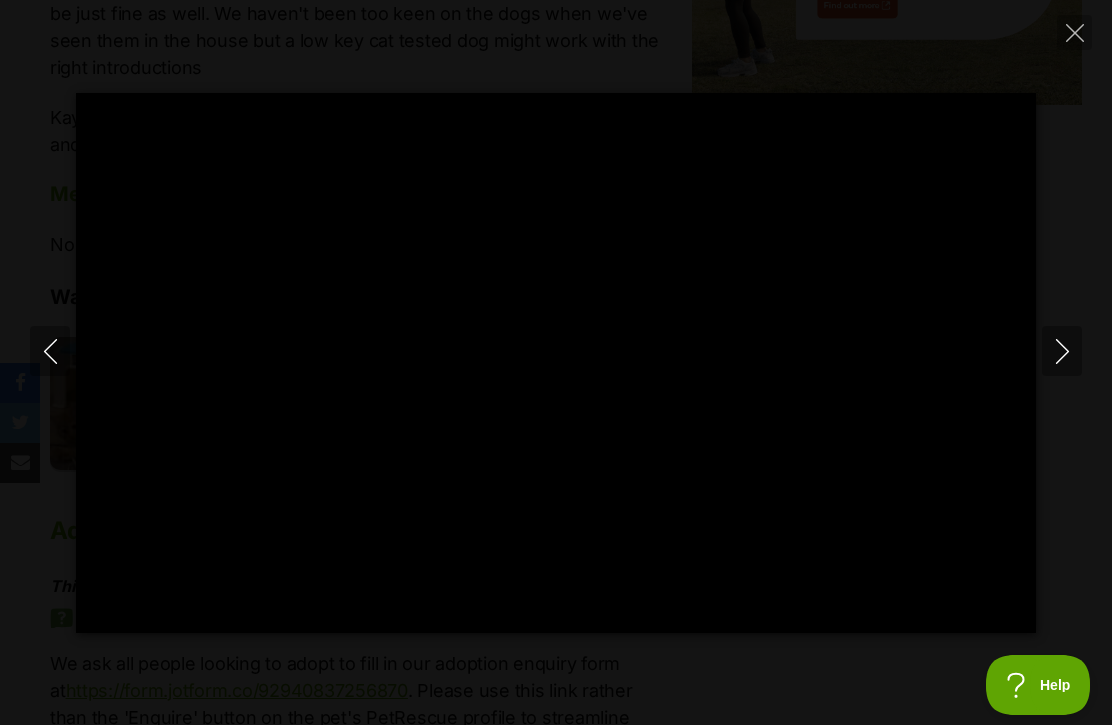 type on "100" 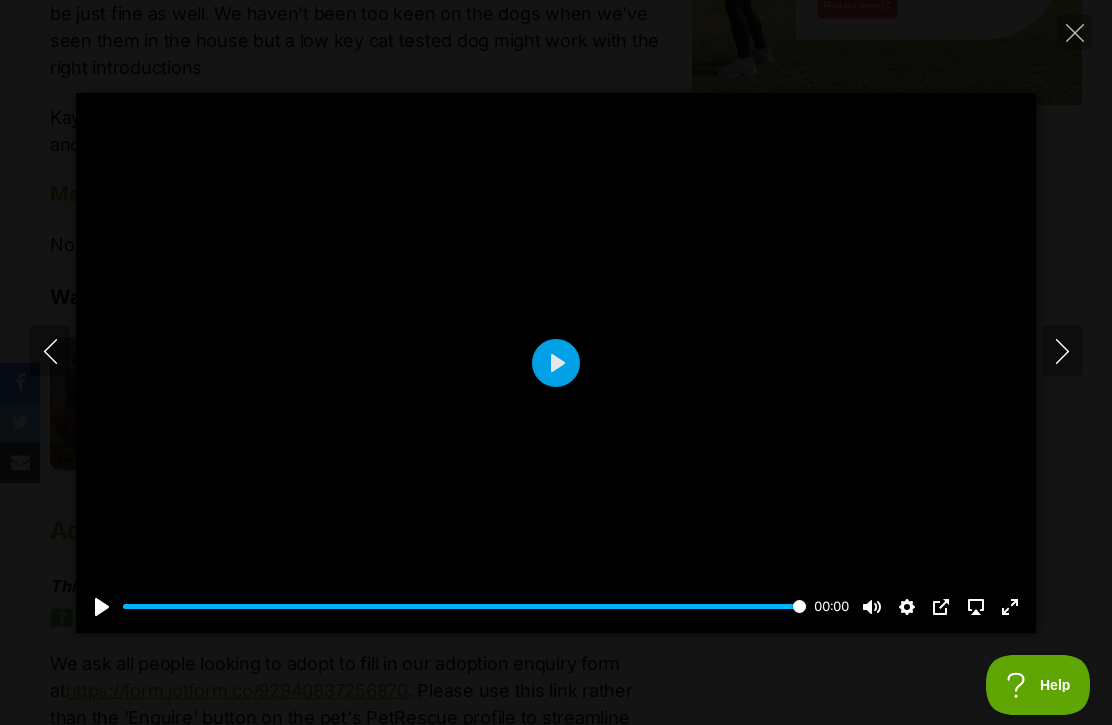 click 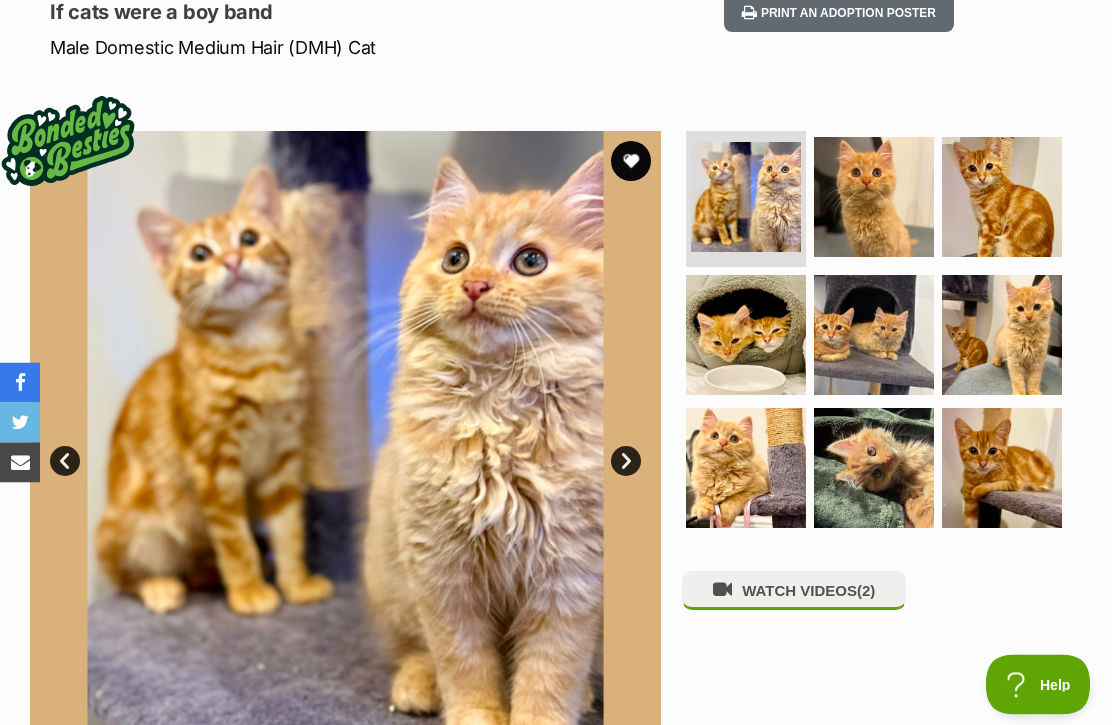 scroll, scrollTop: 254, scrollLeft: 0, axis: vertical 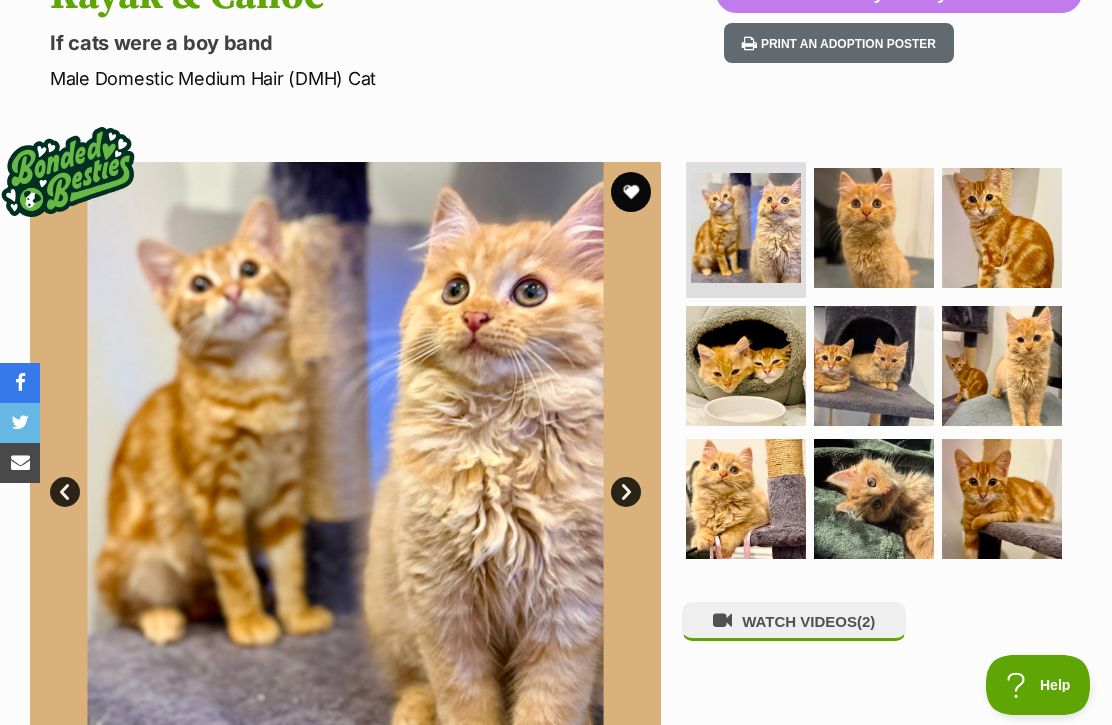 click at bounding box center (746, 228) 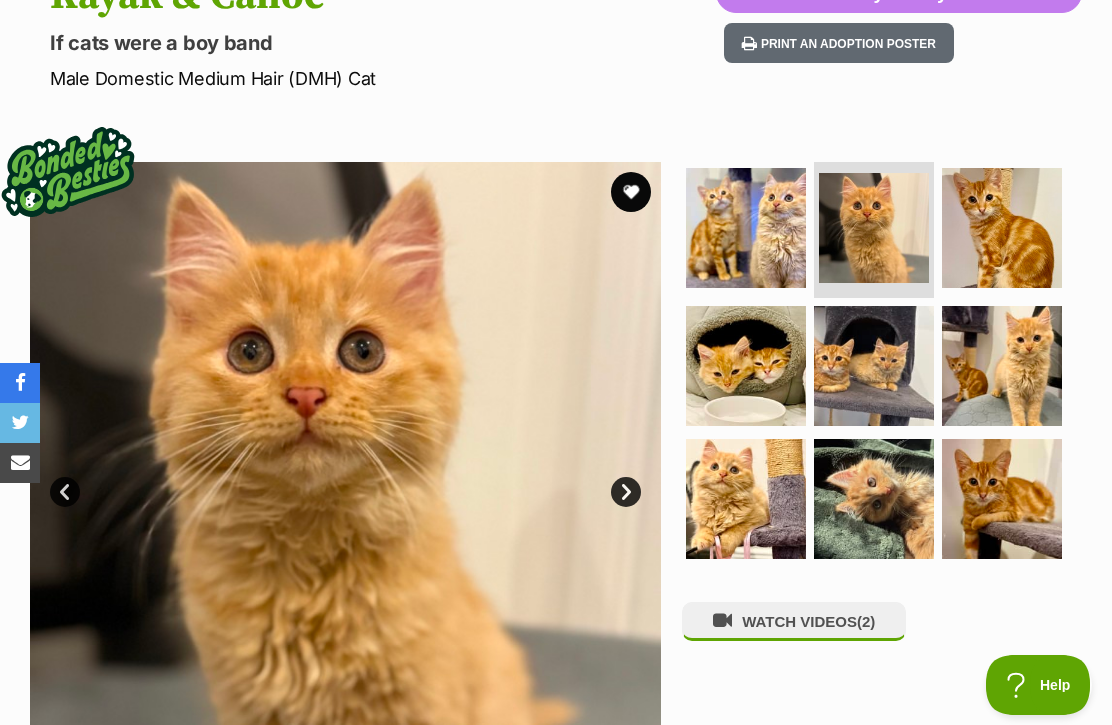 click at bounding box center [1002, 228] 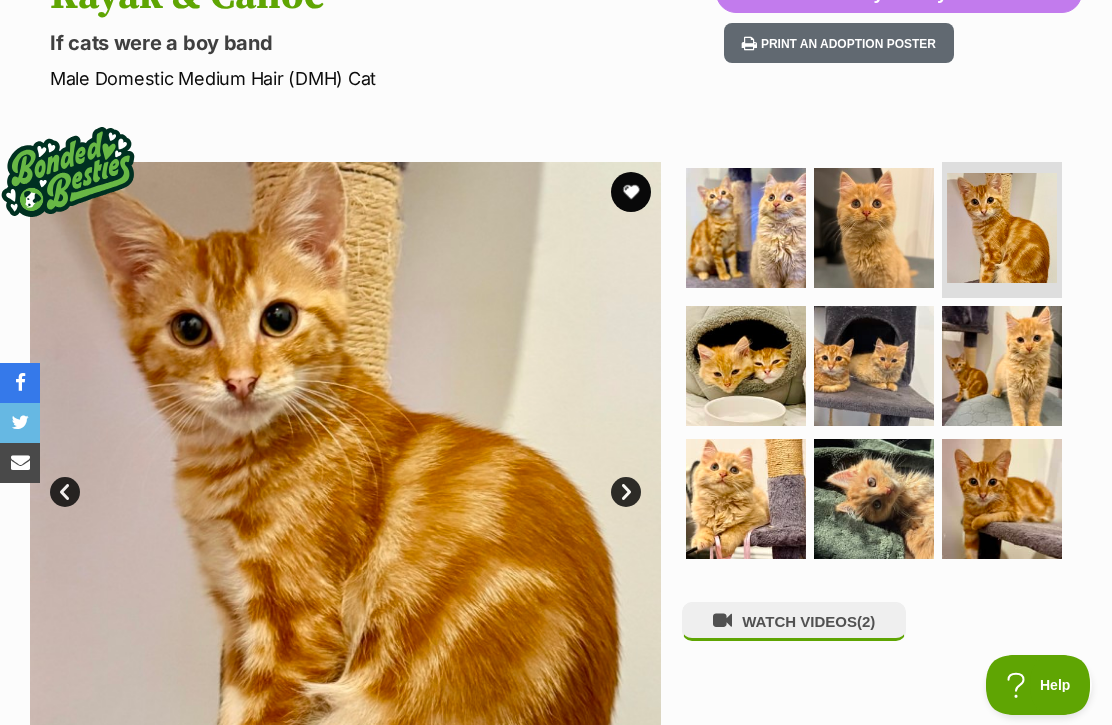 click at bounding box center (746, 366) 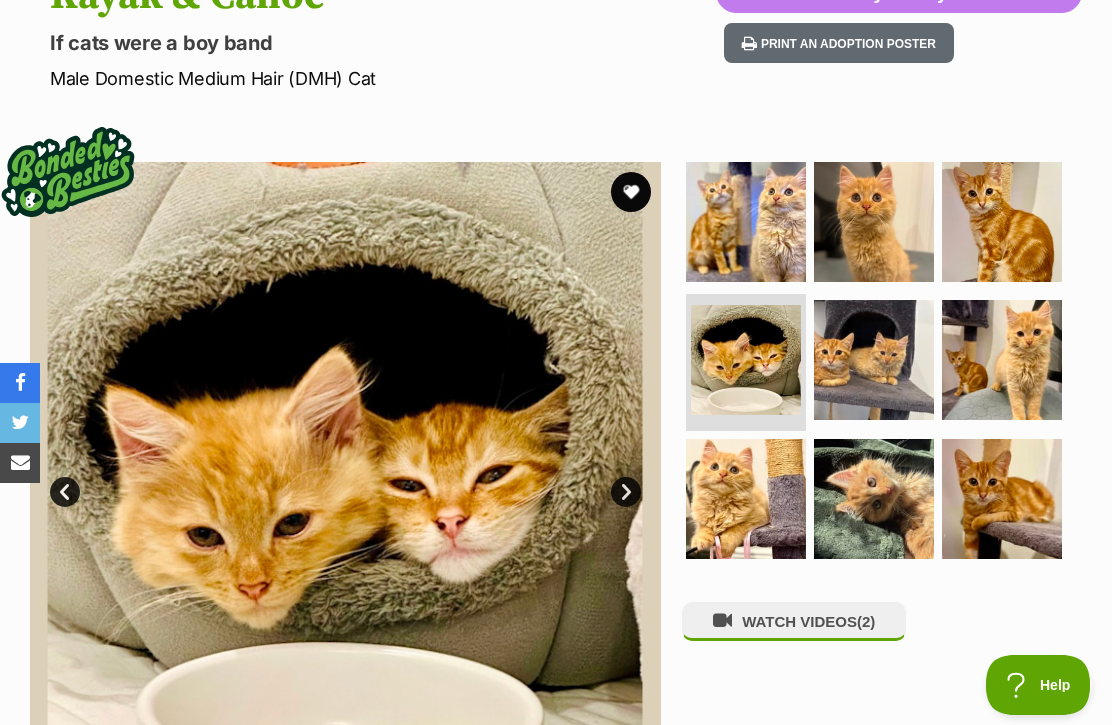 click at bounding box center (874, 360) 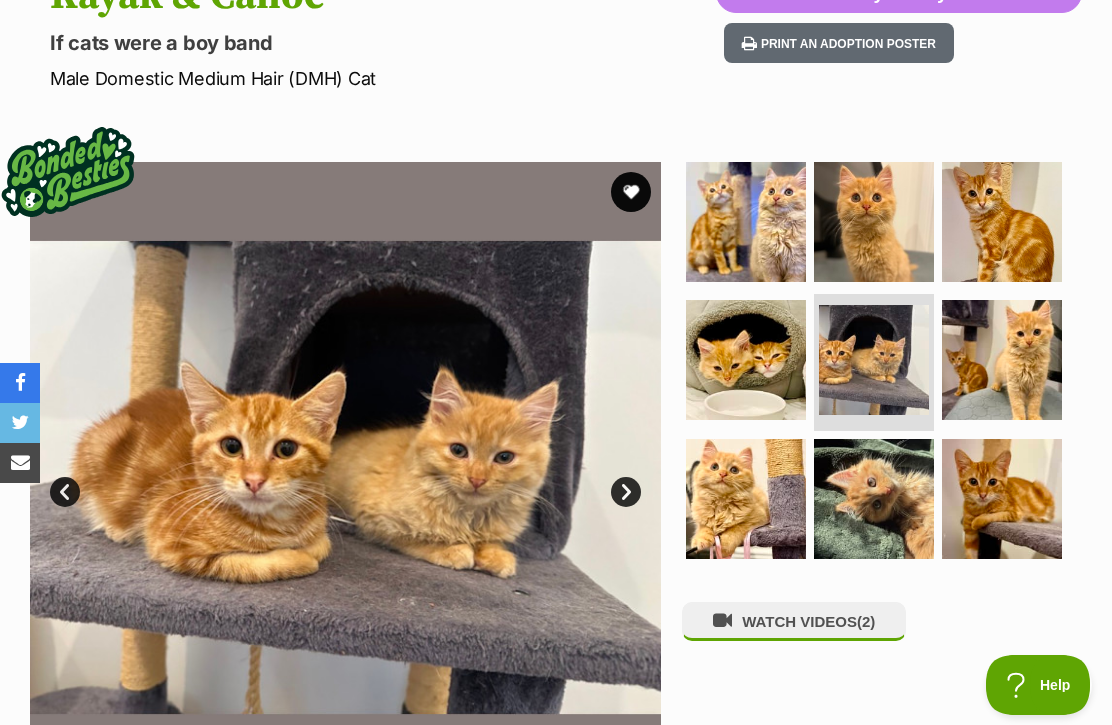 click at bounding box center (1002, 360) 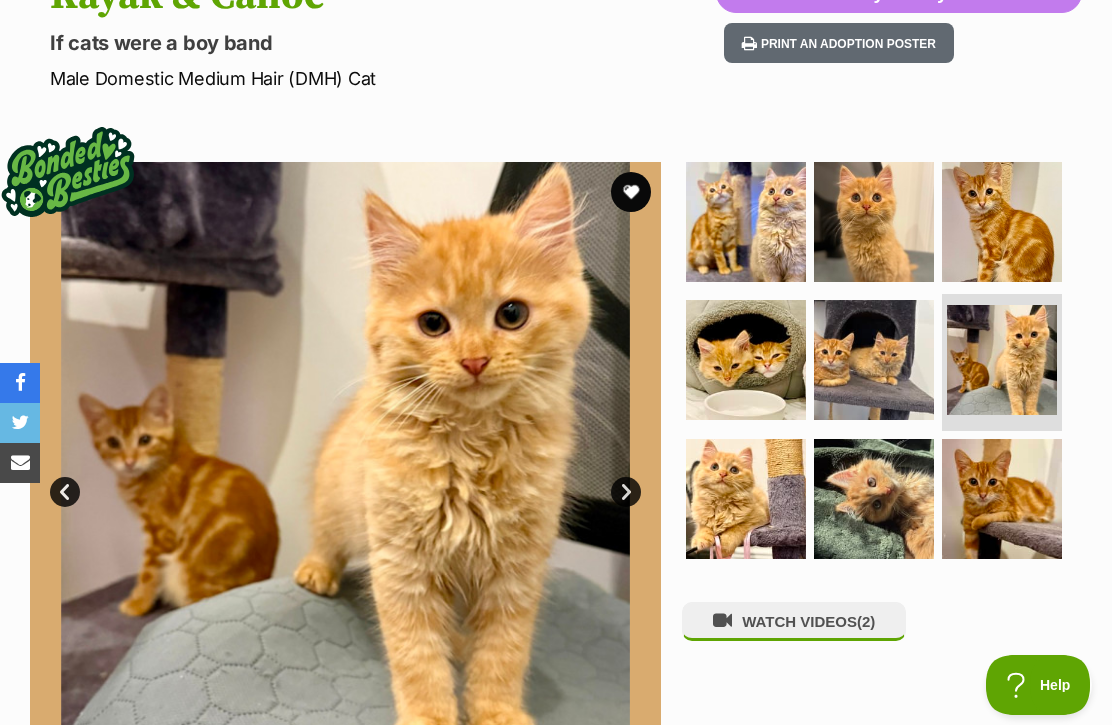 click at bounding box center [746, 499] 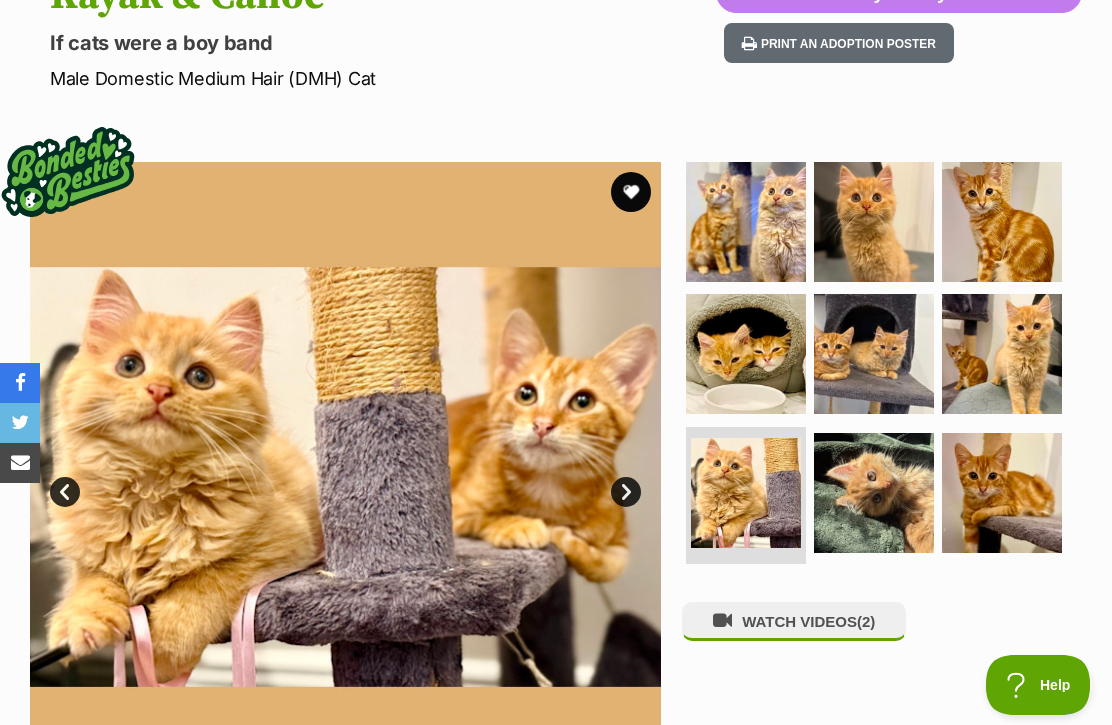 click at bounding box center (874, 493) 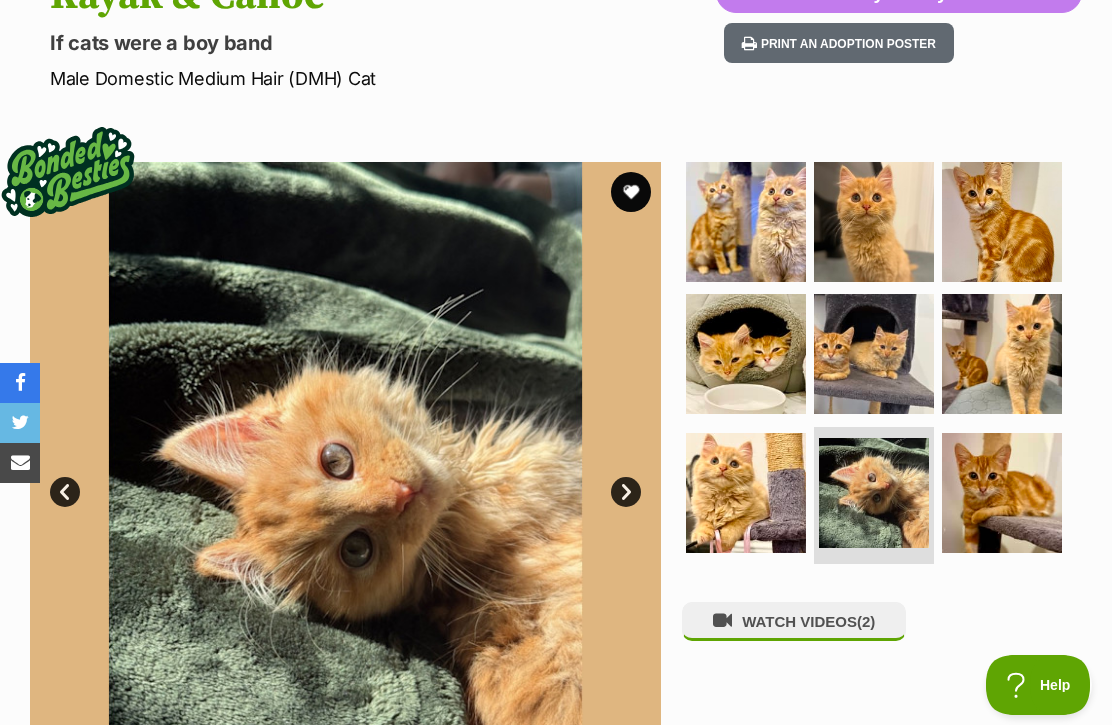 click at bounding box center (1002, 493) 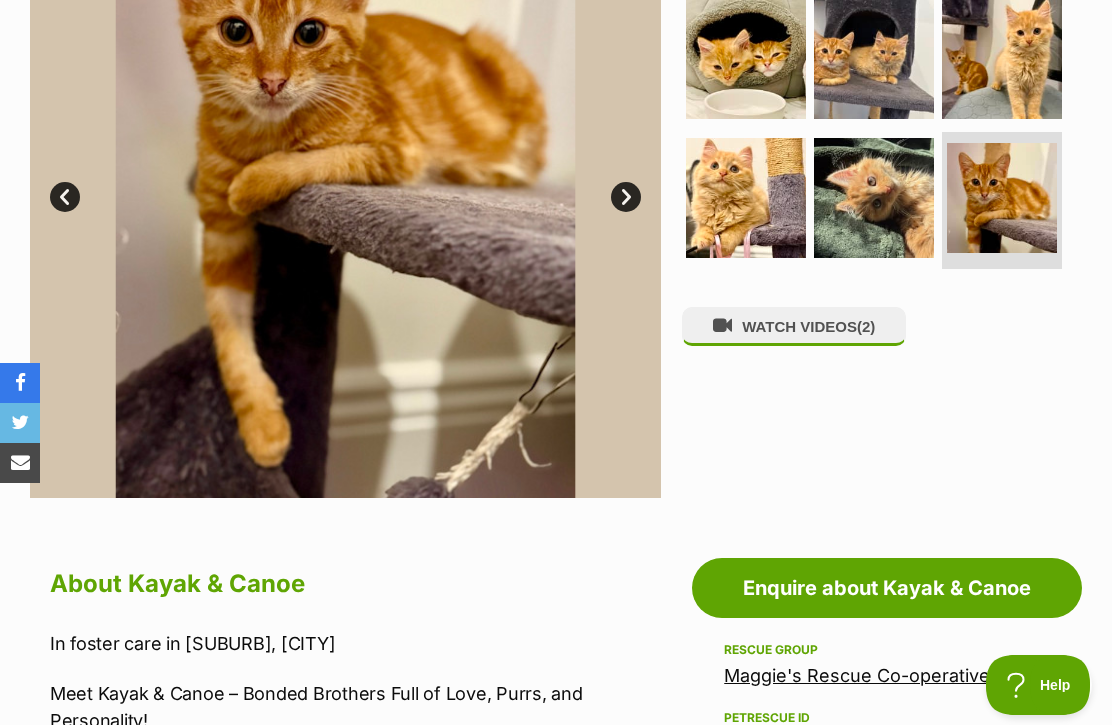 scroll, scrollTop: 521, scrollLeft: 0, axis: vertical 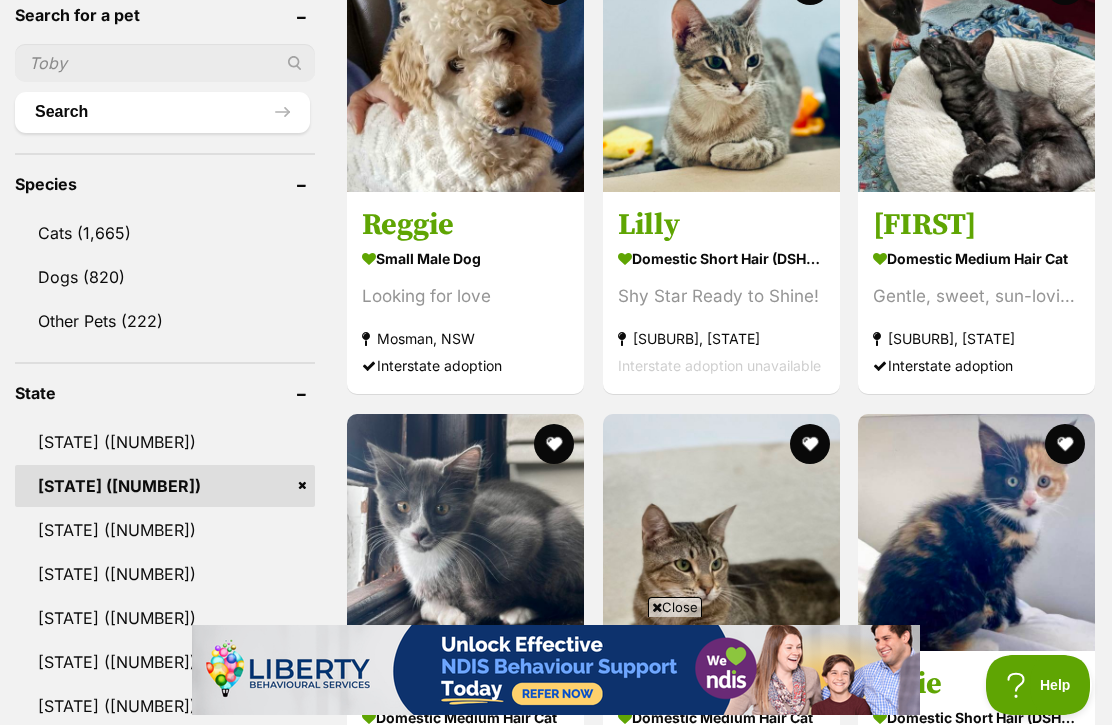 click on "Dogs (820)" at bounding box center [165, 277] 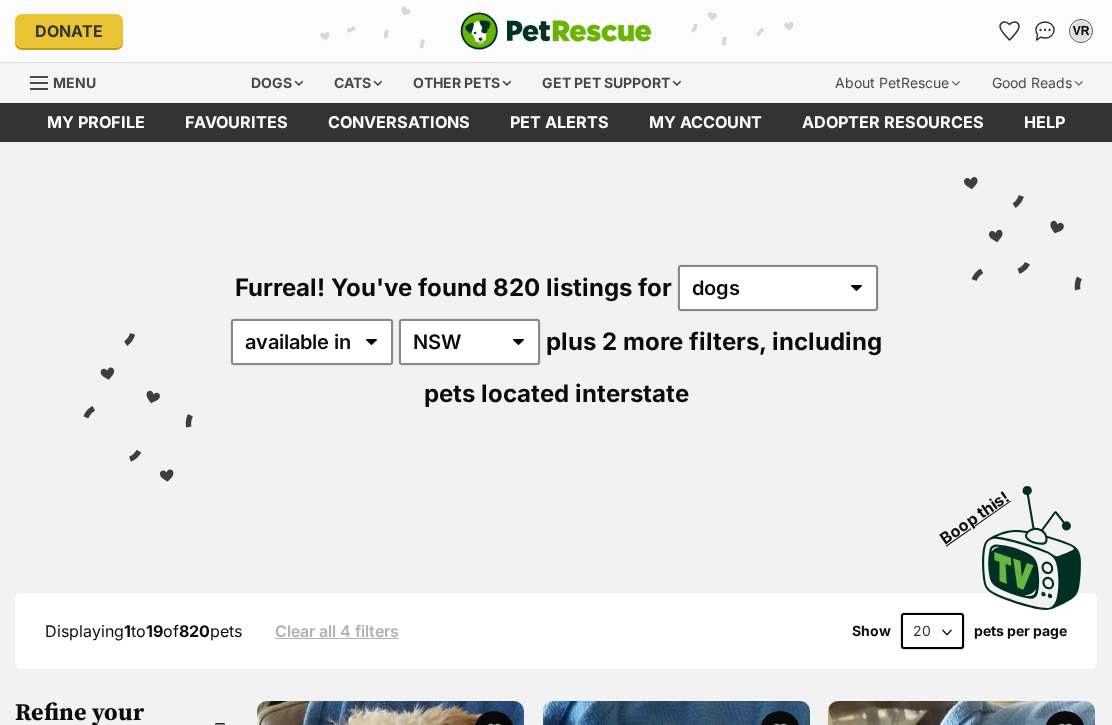 scroll, scrollTop: 0, scrollLeft: 0, axis: both 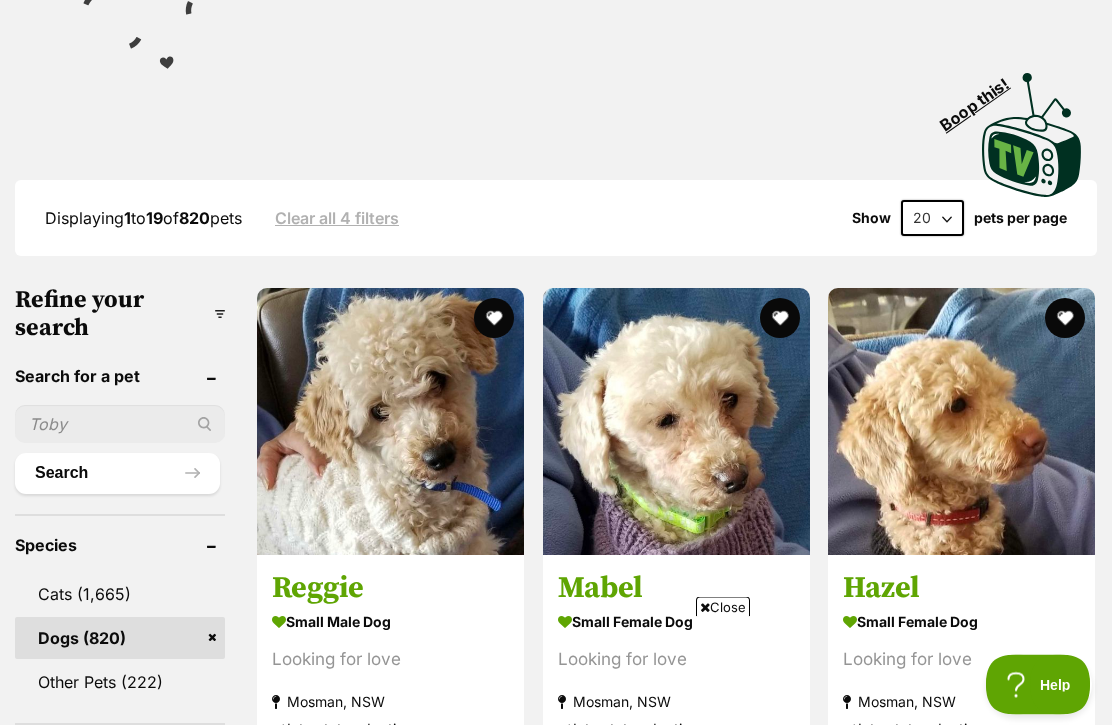click on "20 40 60" at bounding box center [932, 219] 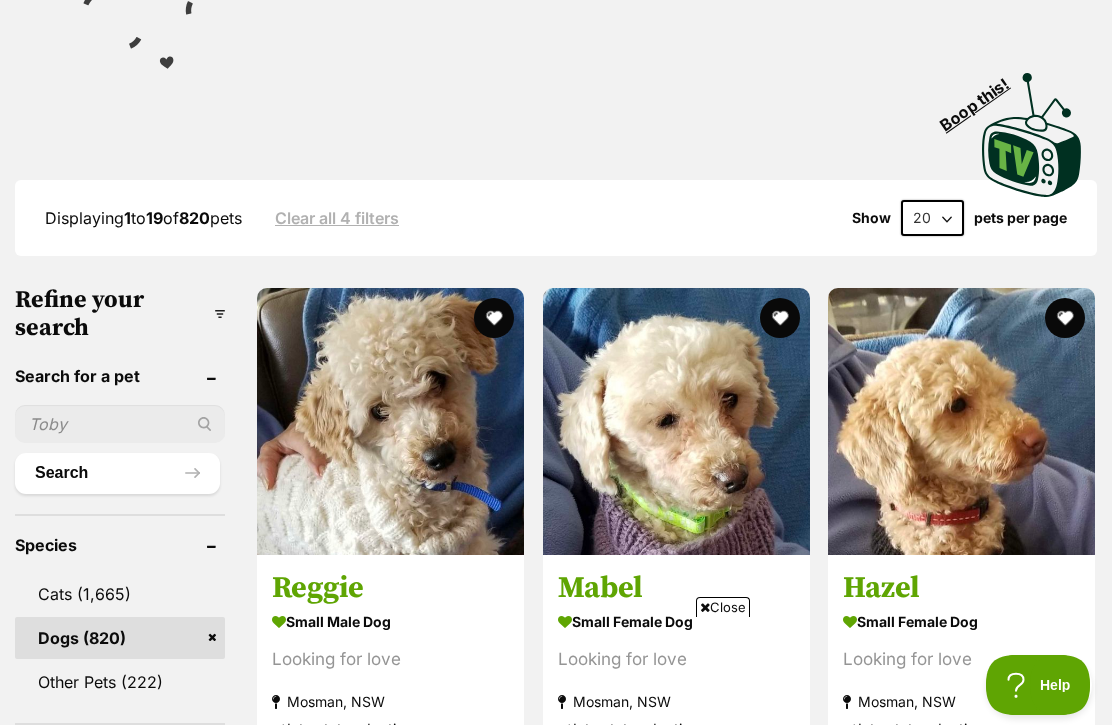 select on "60" 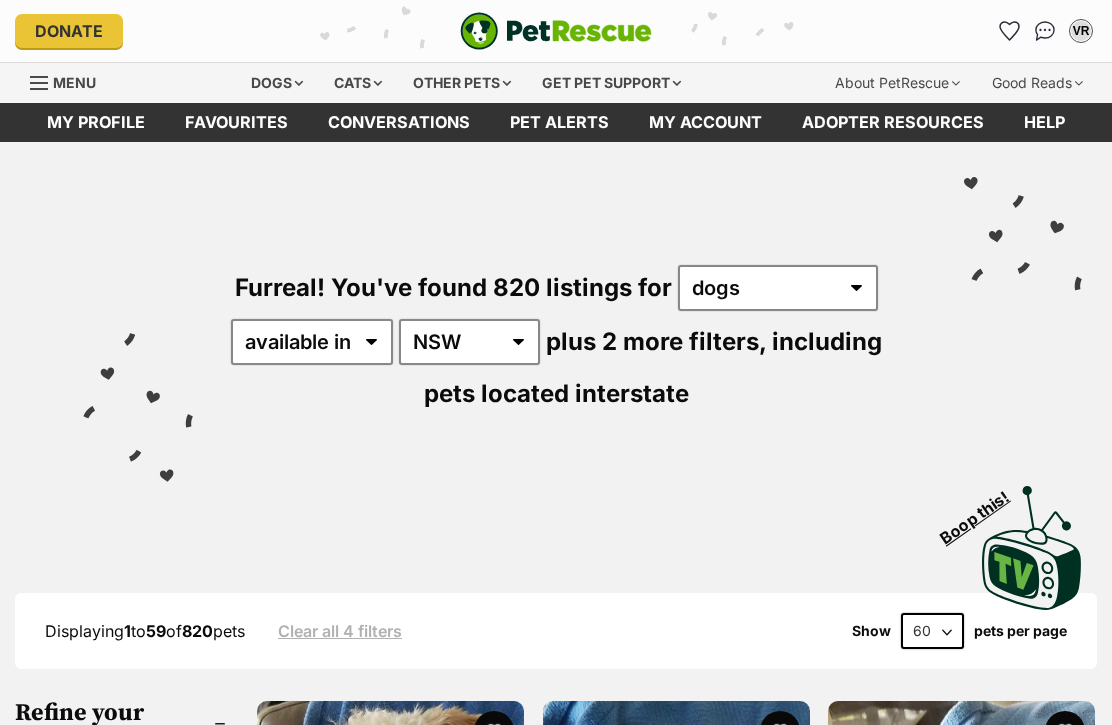 scroll, scrollTop: 0, scrollLeft: 0, axis: both 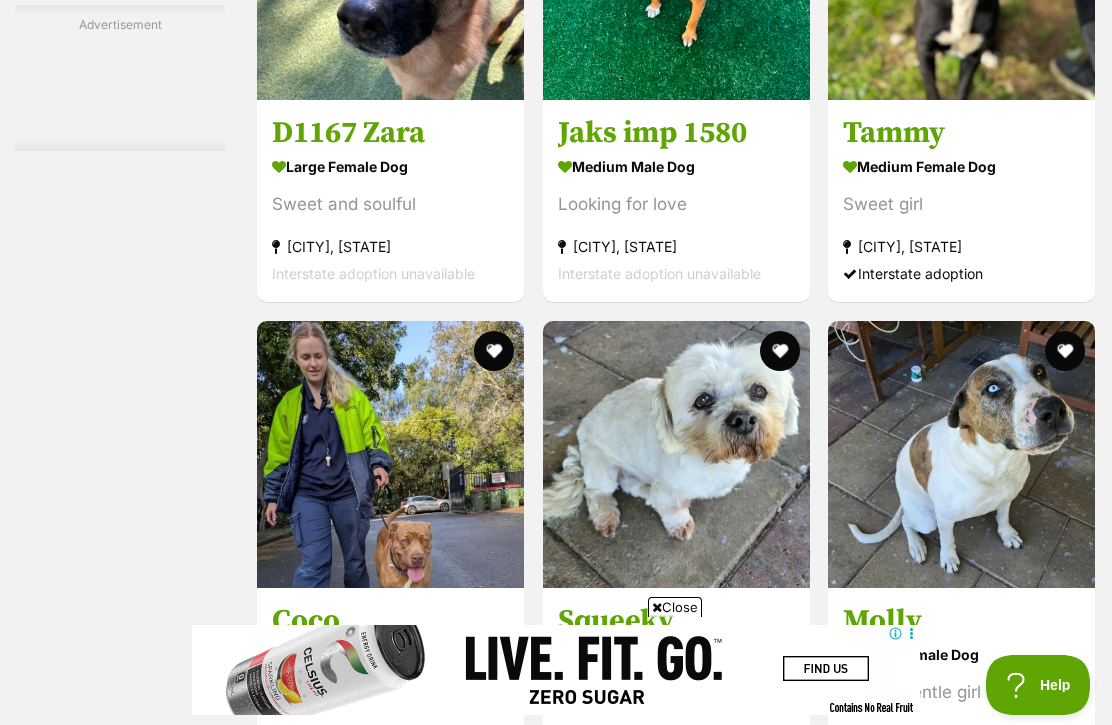 click at bounding box center (961, -34) 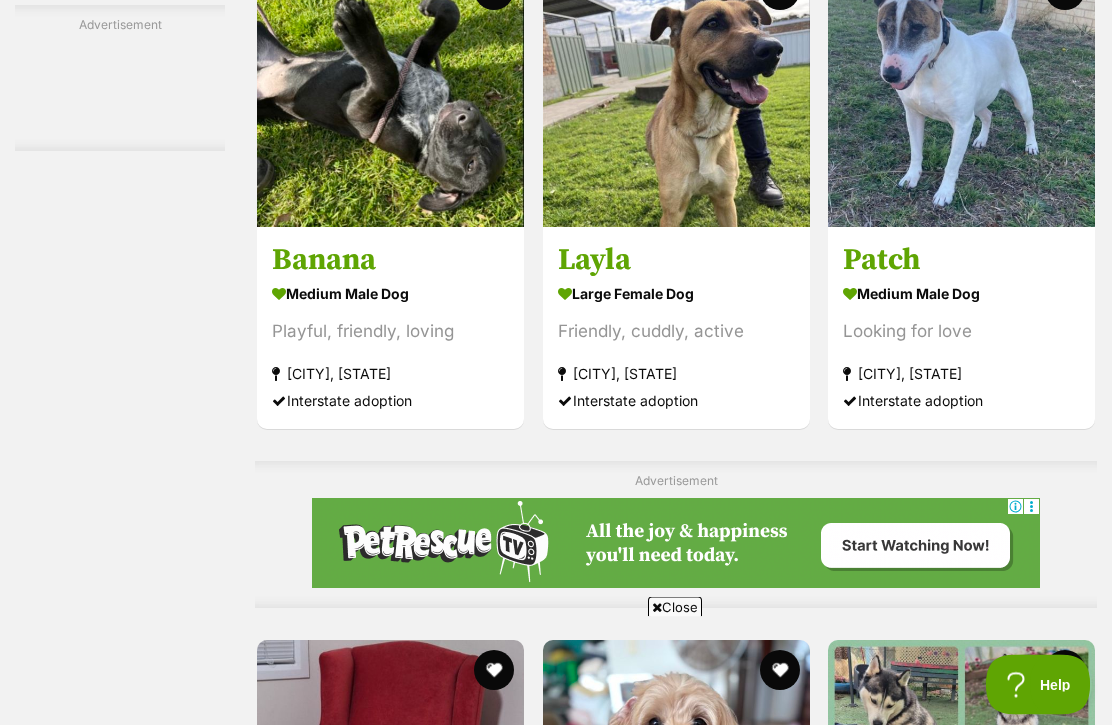 scroll, scrollTop: 6038, scrollLeft: 0, axis: vertical 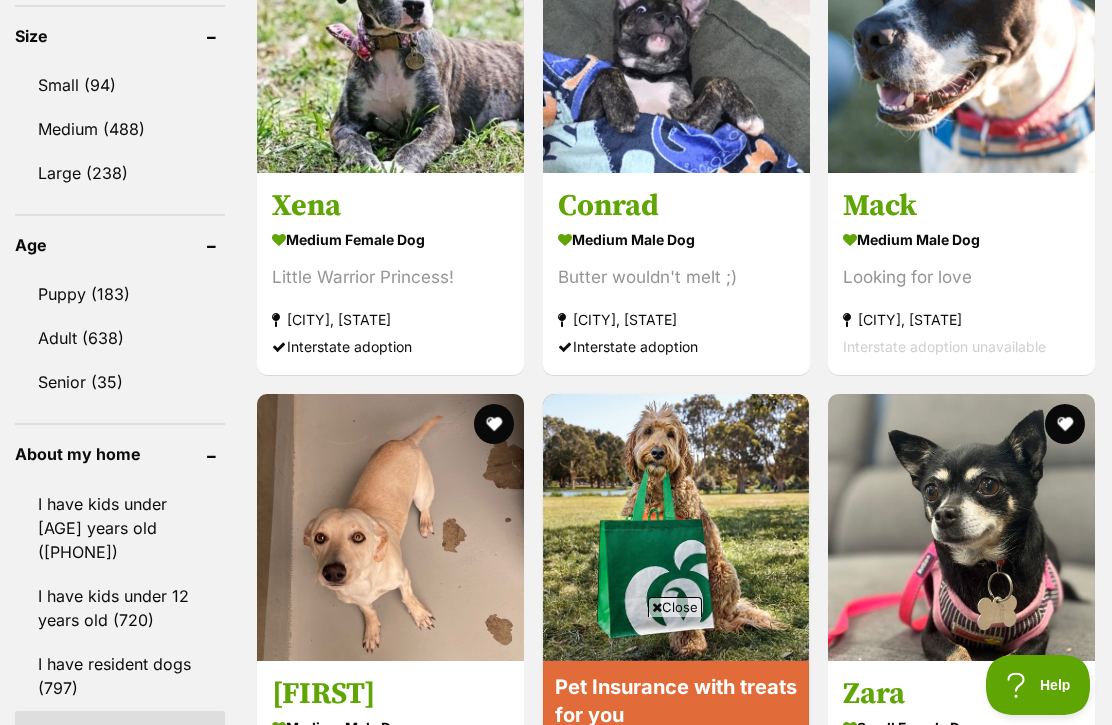 click on "Adult (638)" at bounding box center (120, 338) 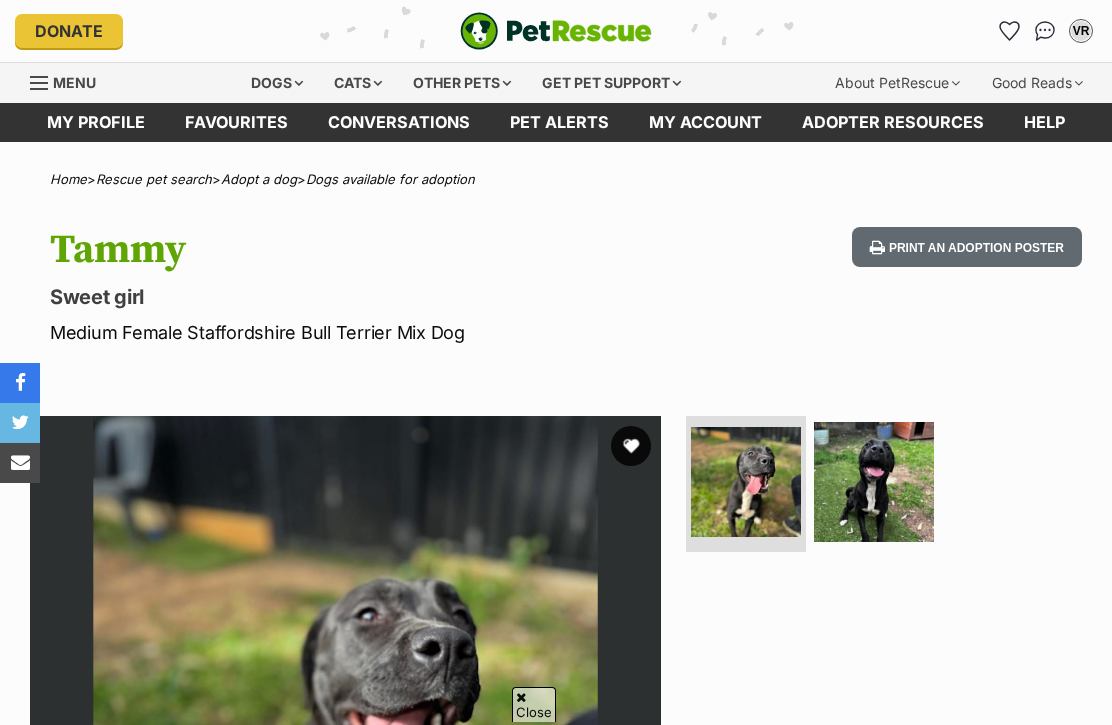 scroll, scrollTop: 309, scrollLeft: 0, axis: vertical 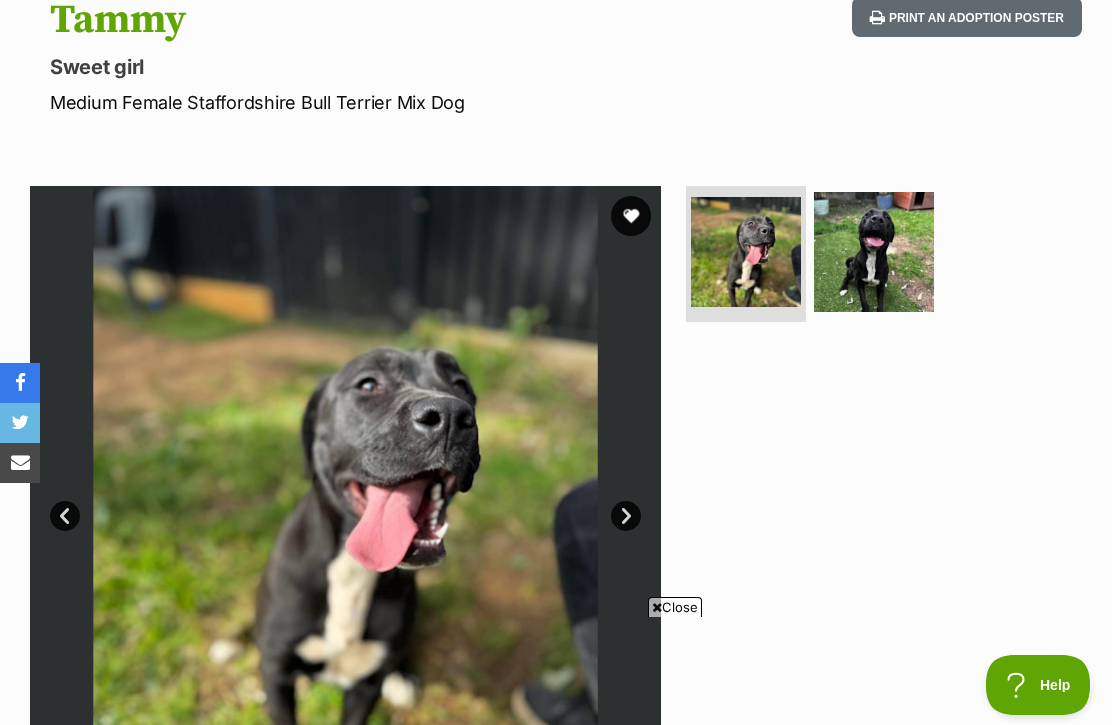 click at bounding box center (874, 252) 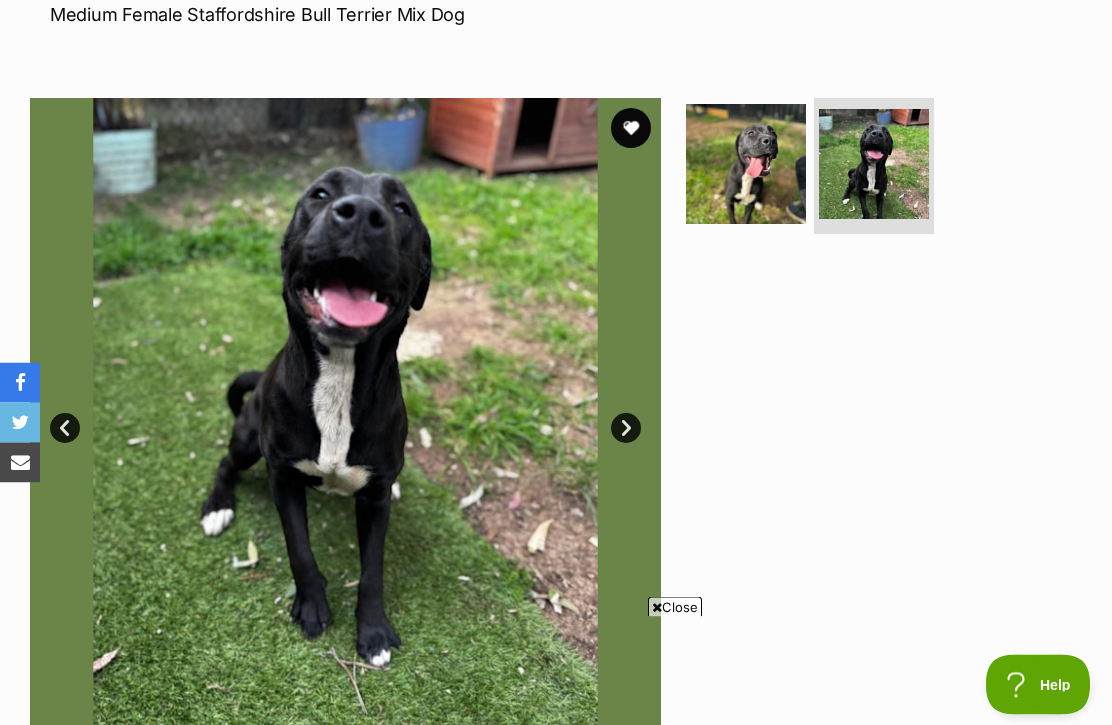 scroll, scrollTop: 313, scrollLeft: 0, axis: vertical 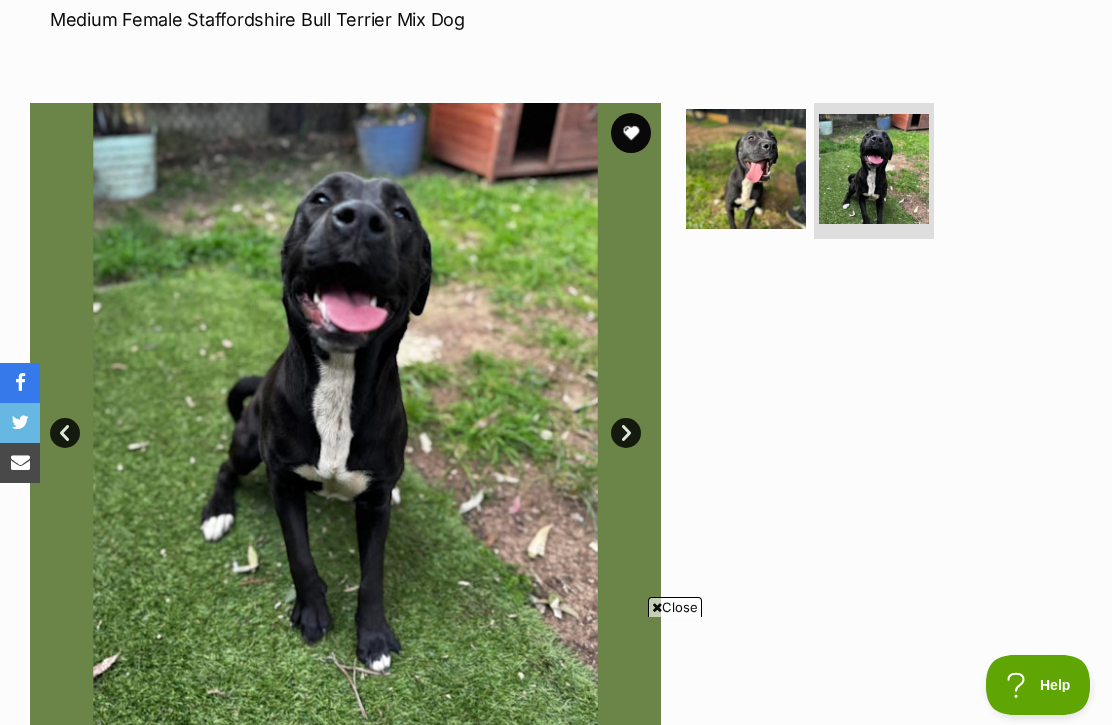 click at bounding box center [746, 169] 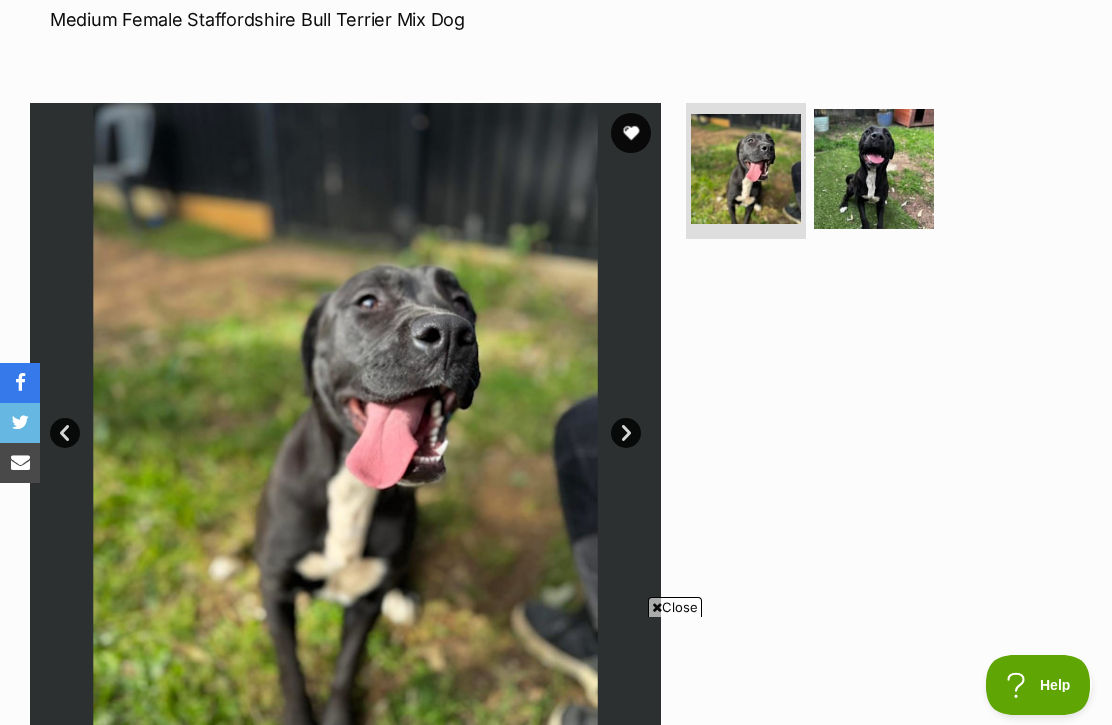 scroll, scrollTop: 0, scrollLeft: 0, axis: both 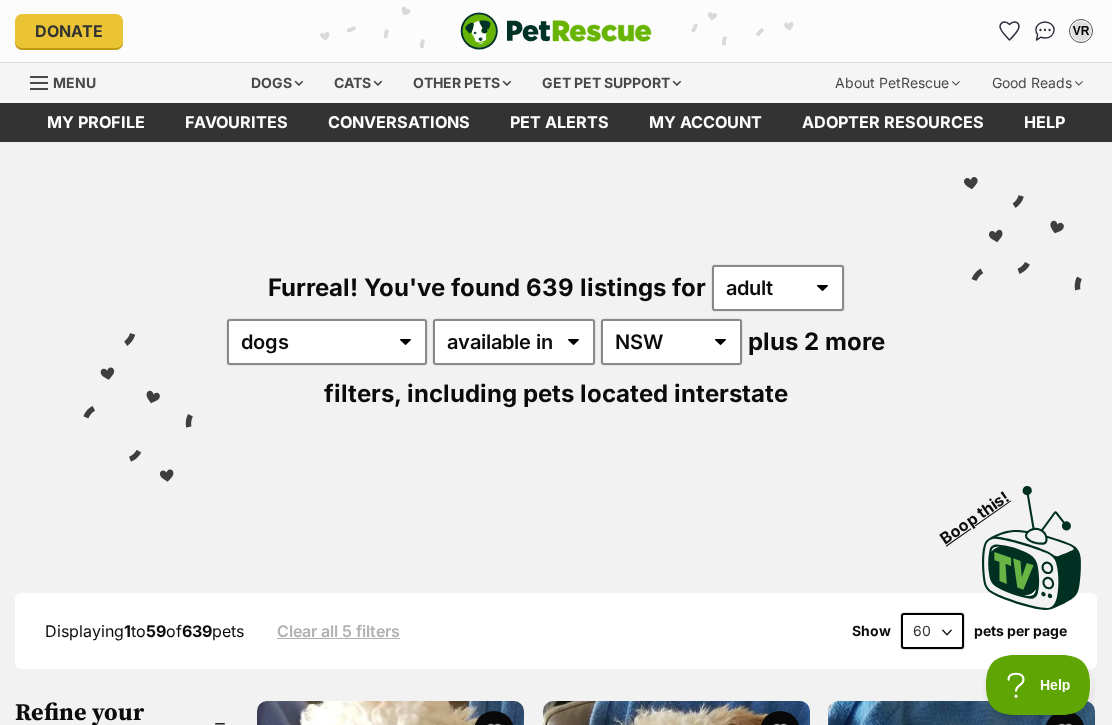 click on "Favourites" at bounding box center (236, 122) 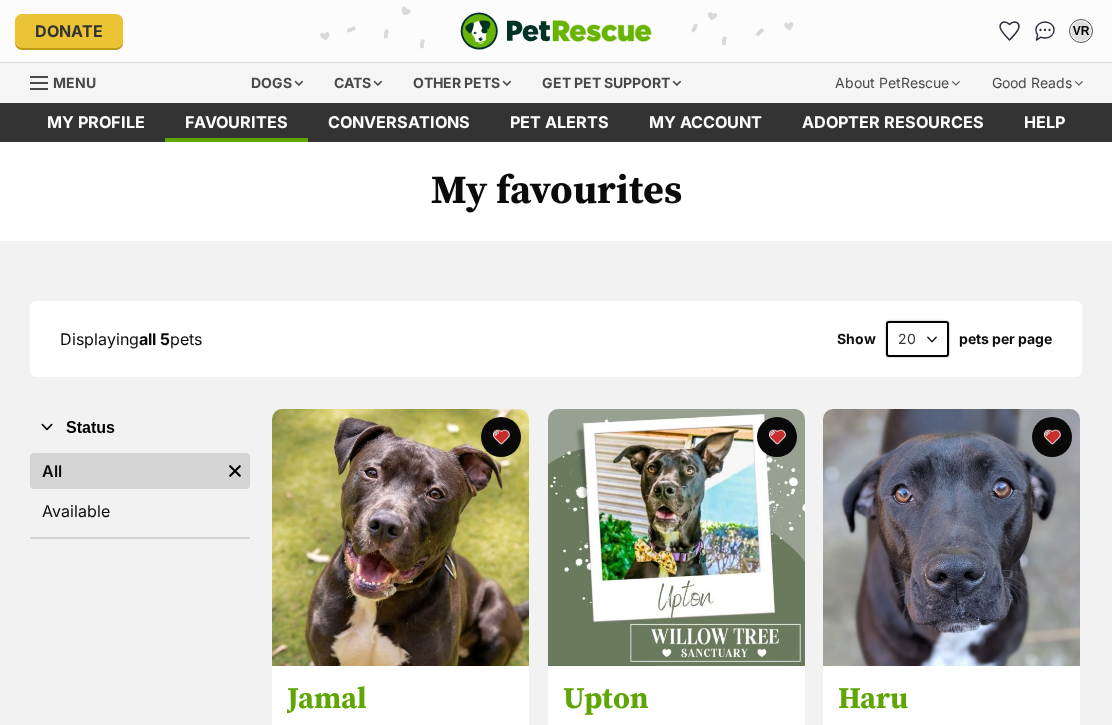 scroll, scrollTop: 0, scrollLeft: 0, axis: both 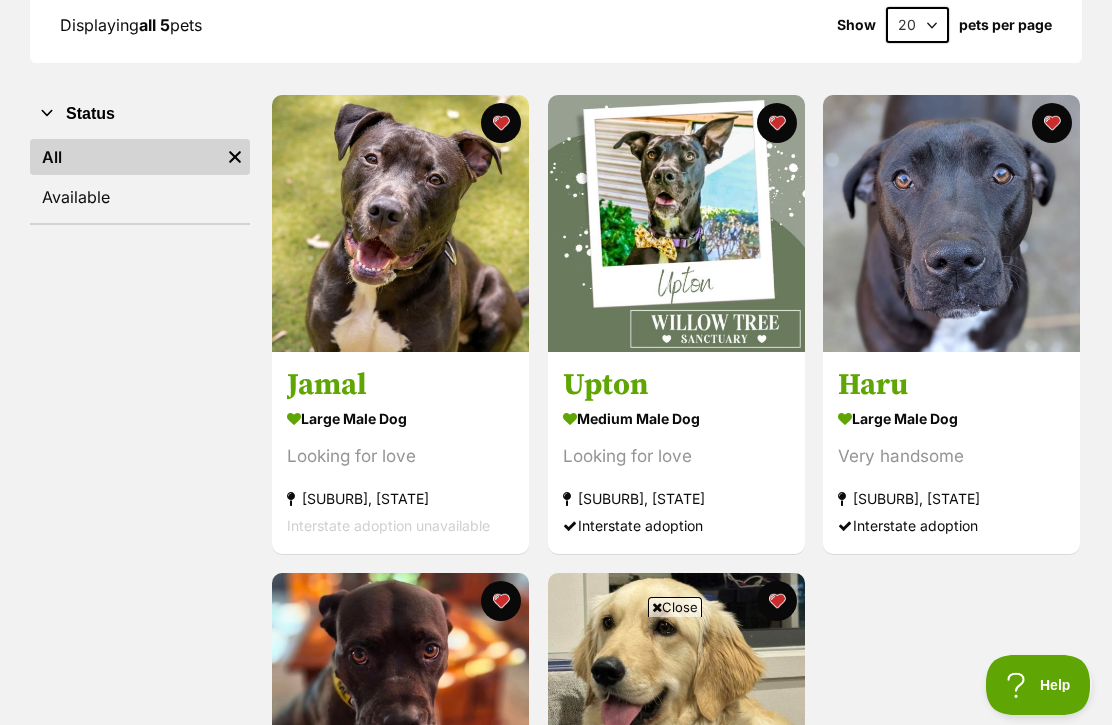click at bounding box center (951, 223) 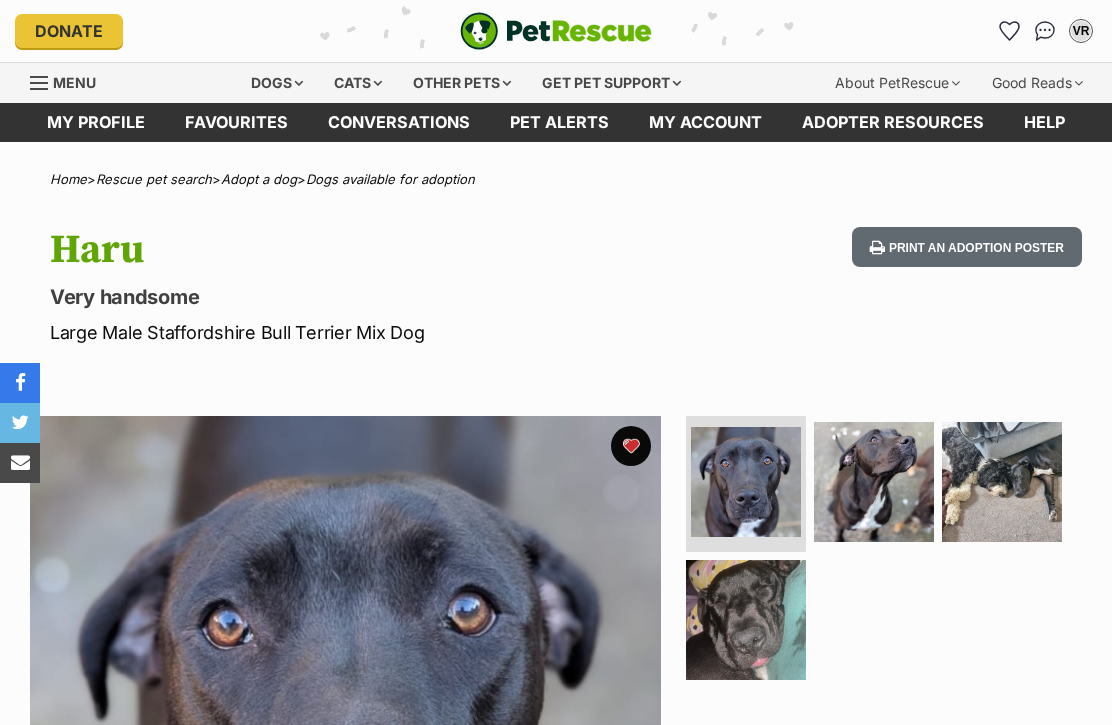scroll, scrollTop: 0, scrollLeft: 0, axis: both 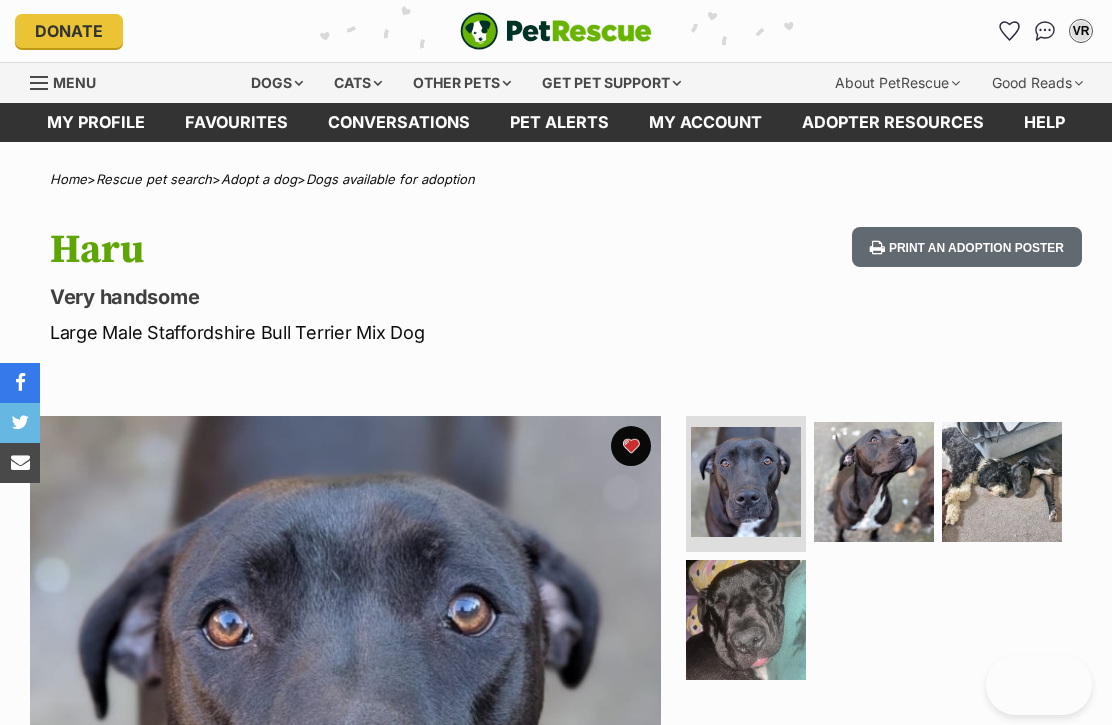 click at bounding box center [874, 482] 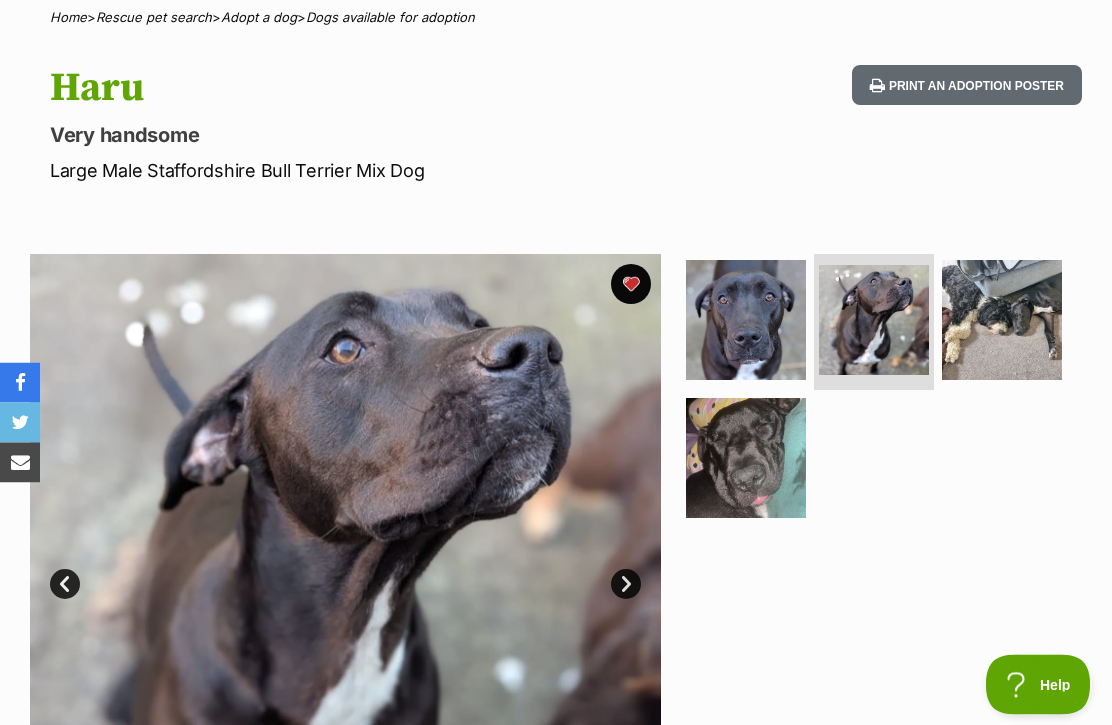 scroll, scrollTop: 162, scrollLeft: 0, axis: vertical 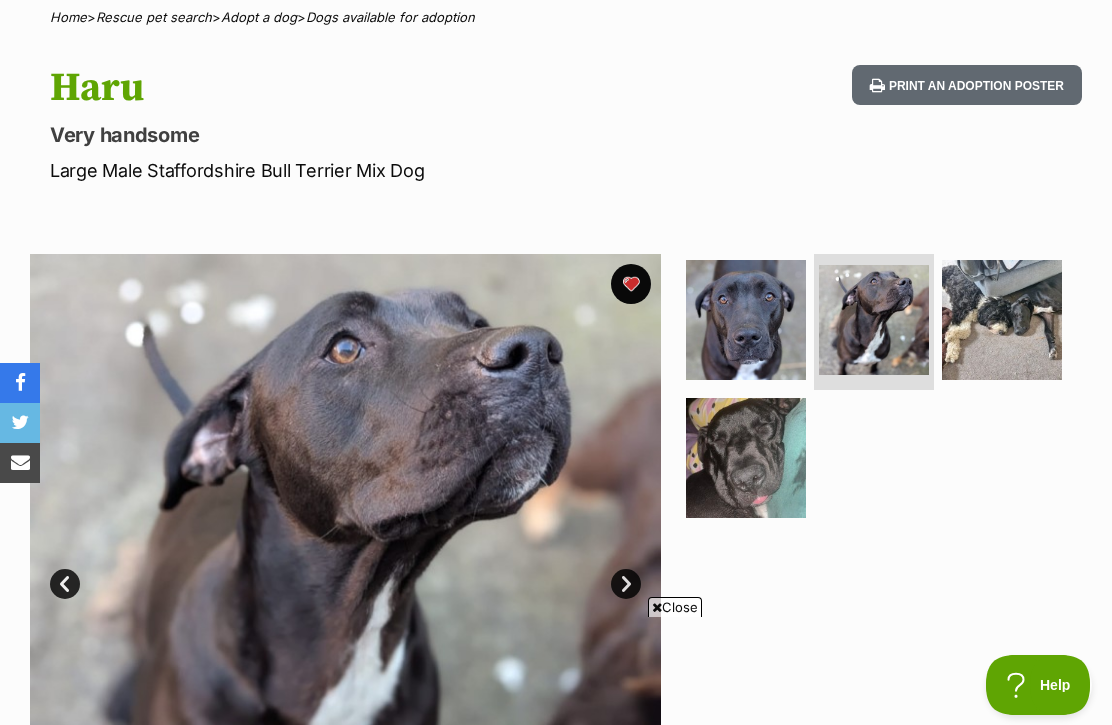 click at bounding box center (1002, 320) 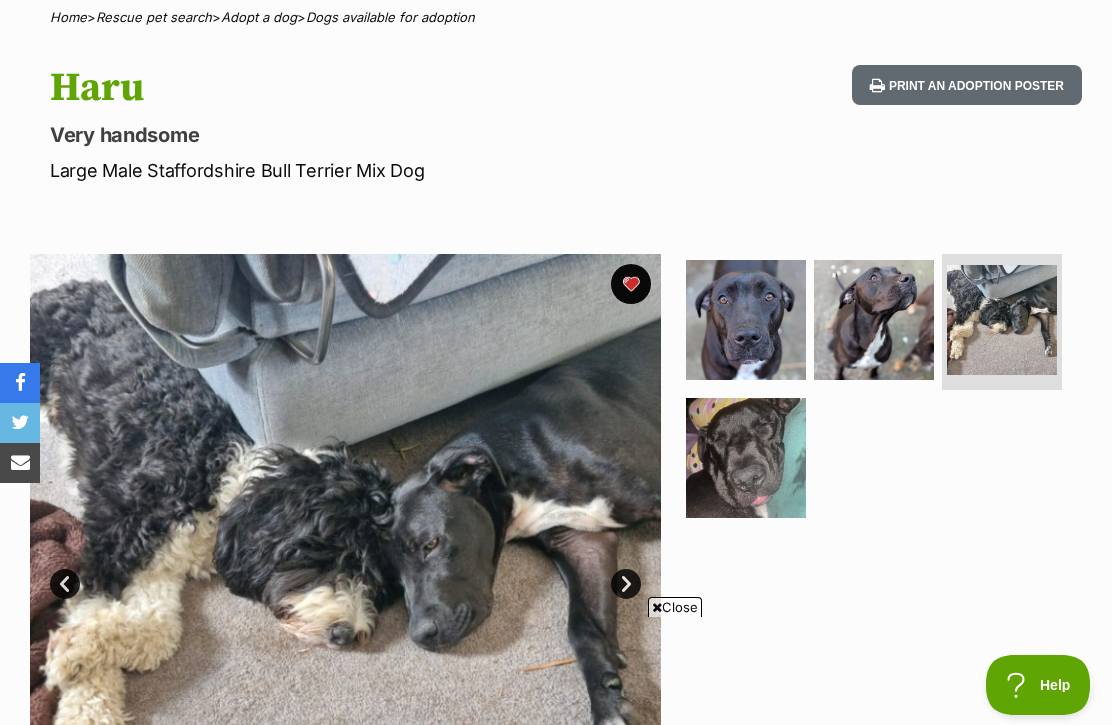 click at bounding box center (746, 458) 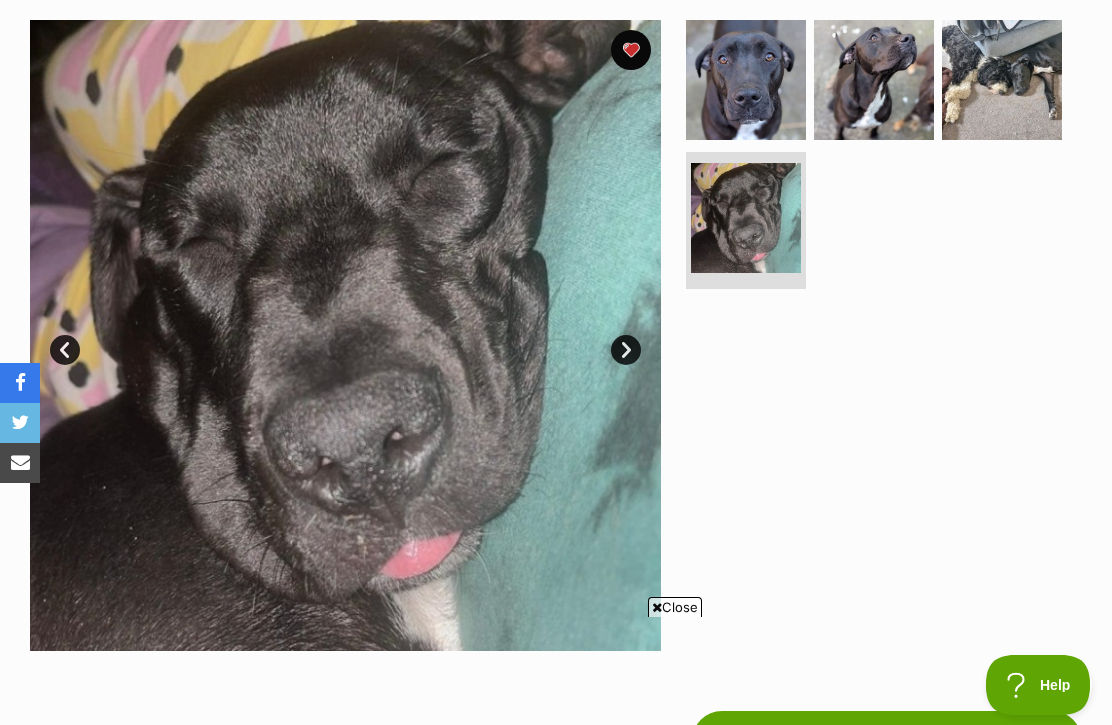 scroll, scrollTop: 0, scrollLeft: 0, axis: both 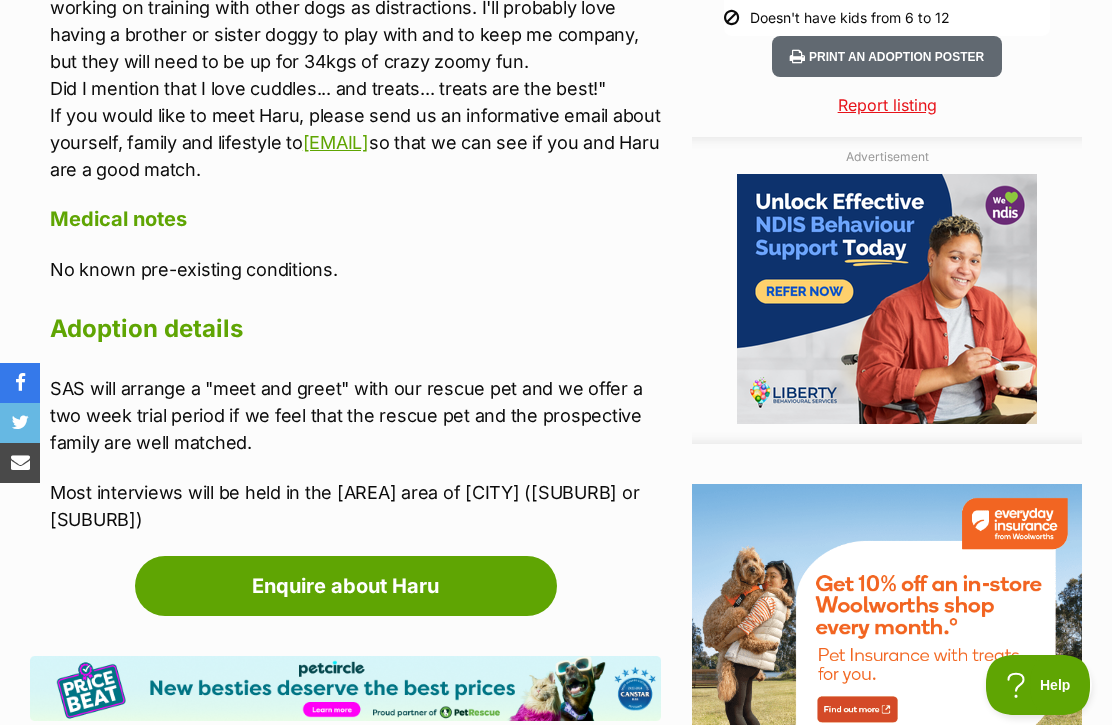 click at bounding box center [887, 646] 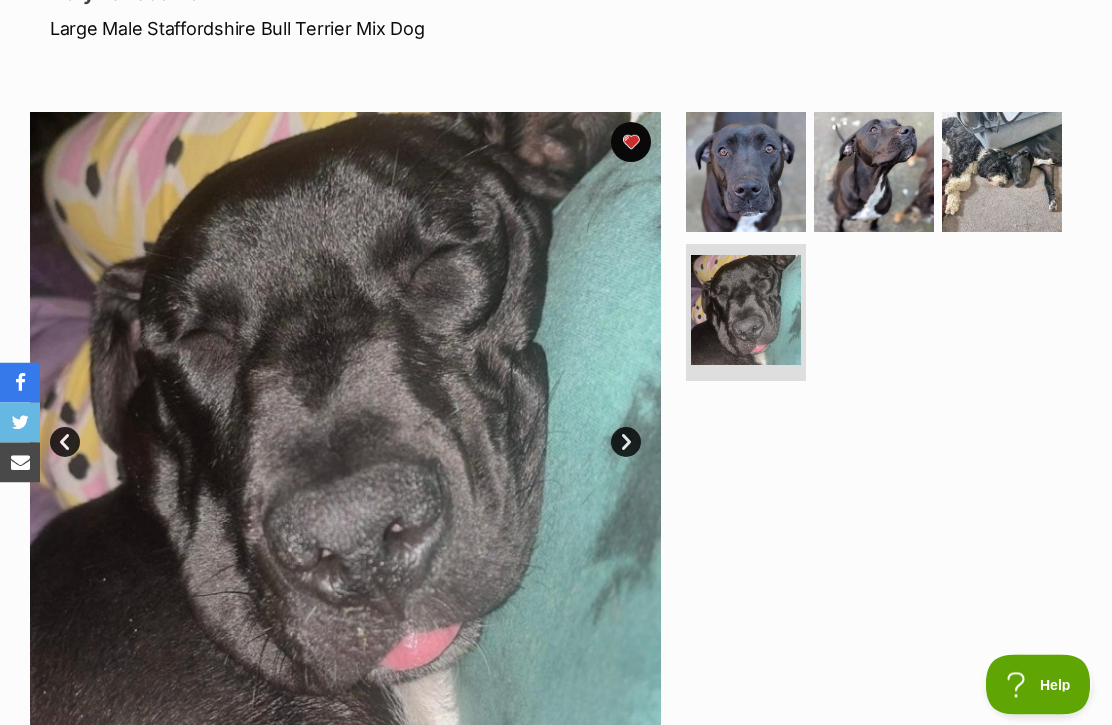 scroll, scrollTop: 262, scrollLeft: 0, axis: vertical 